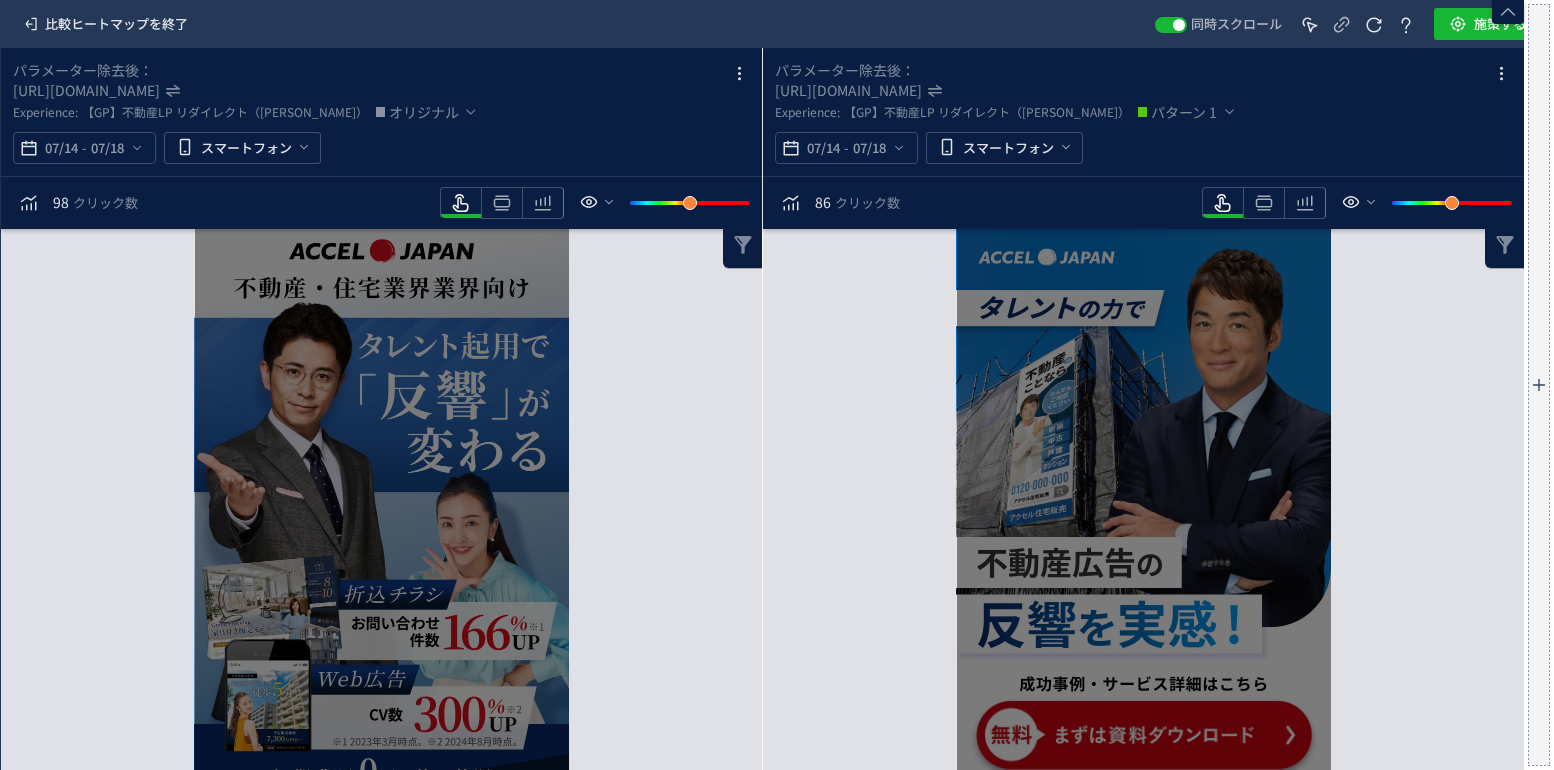 scroll, scrollTop: 0, scrollLeft: 0, axis: both 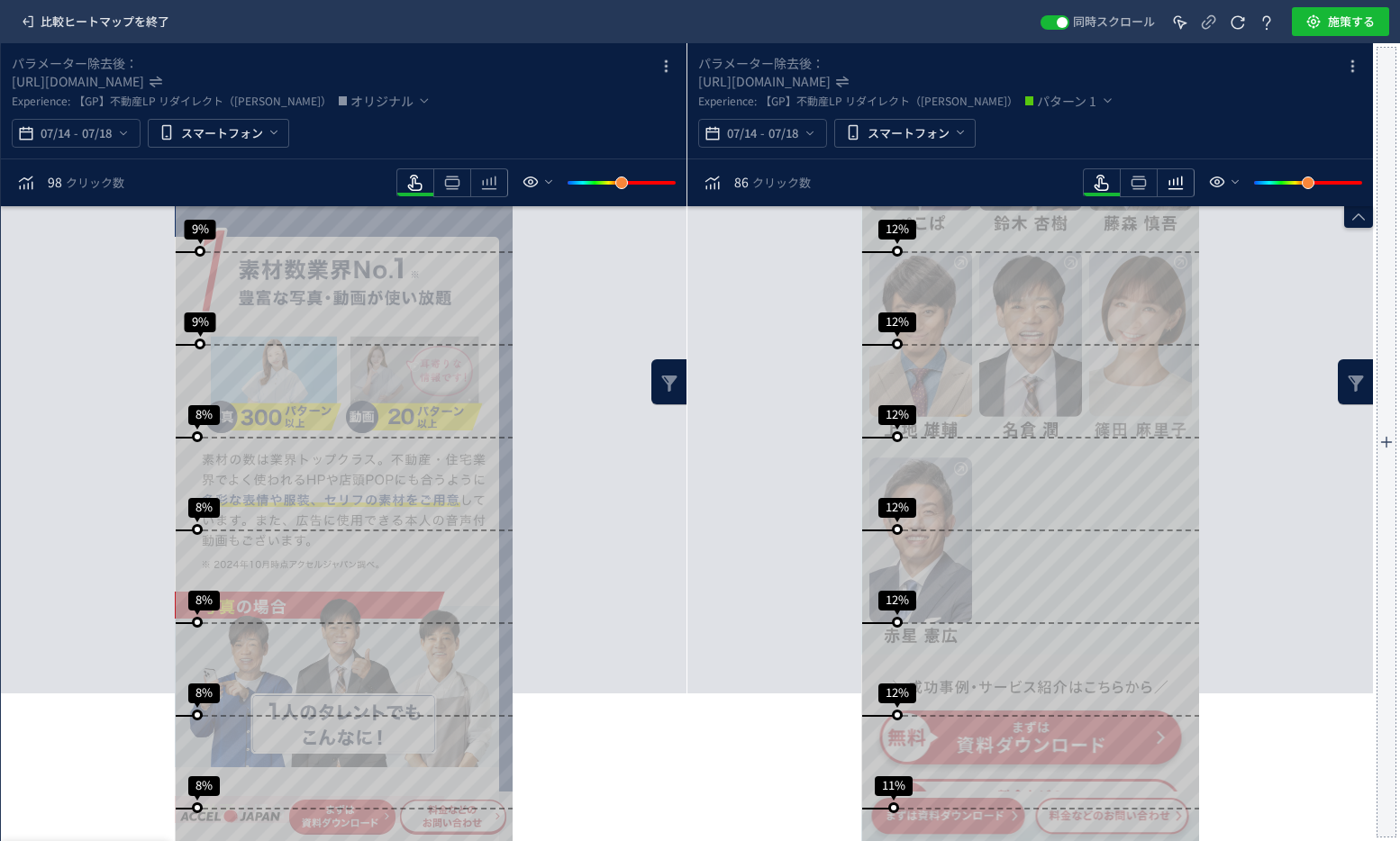 click 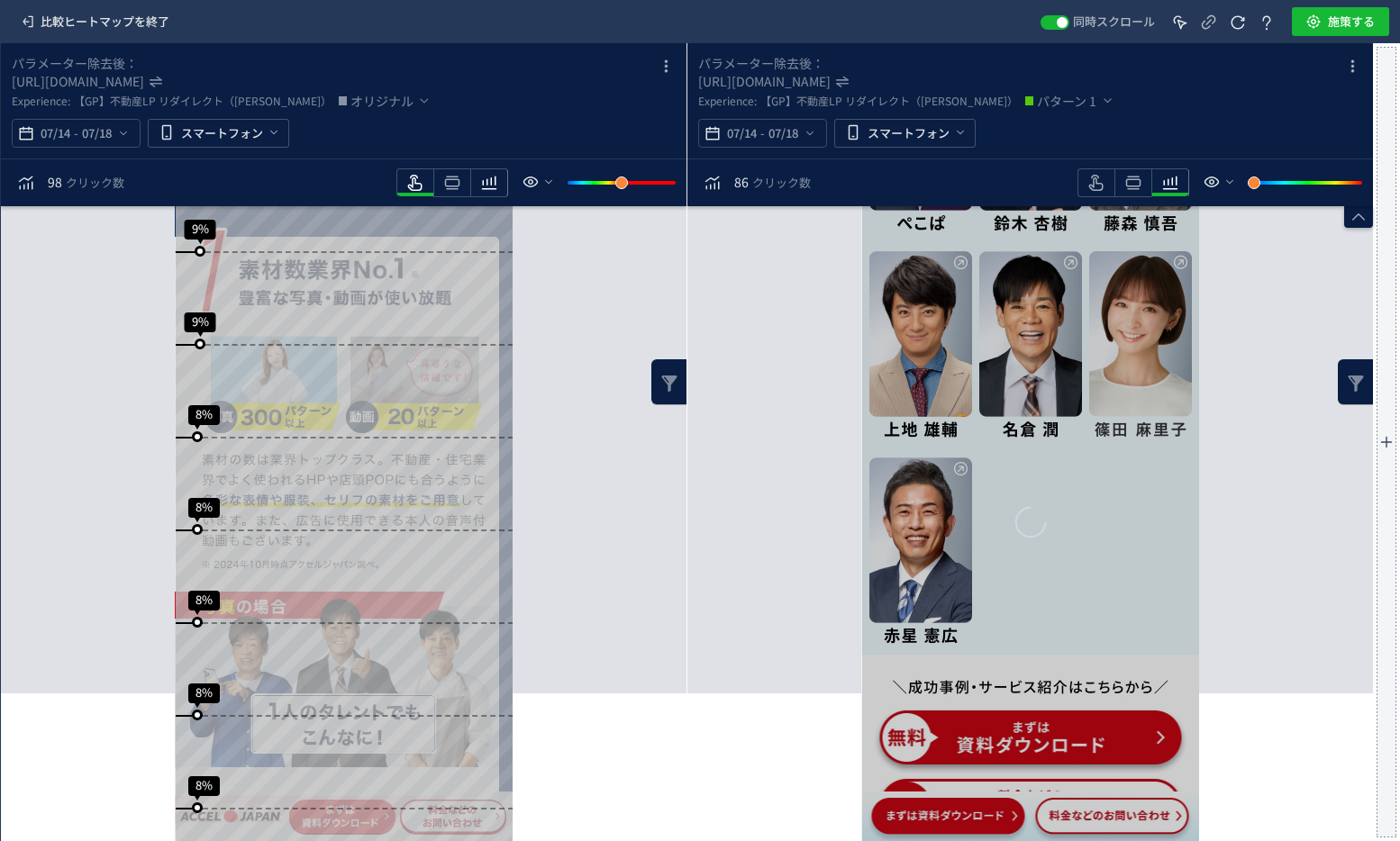 click 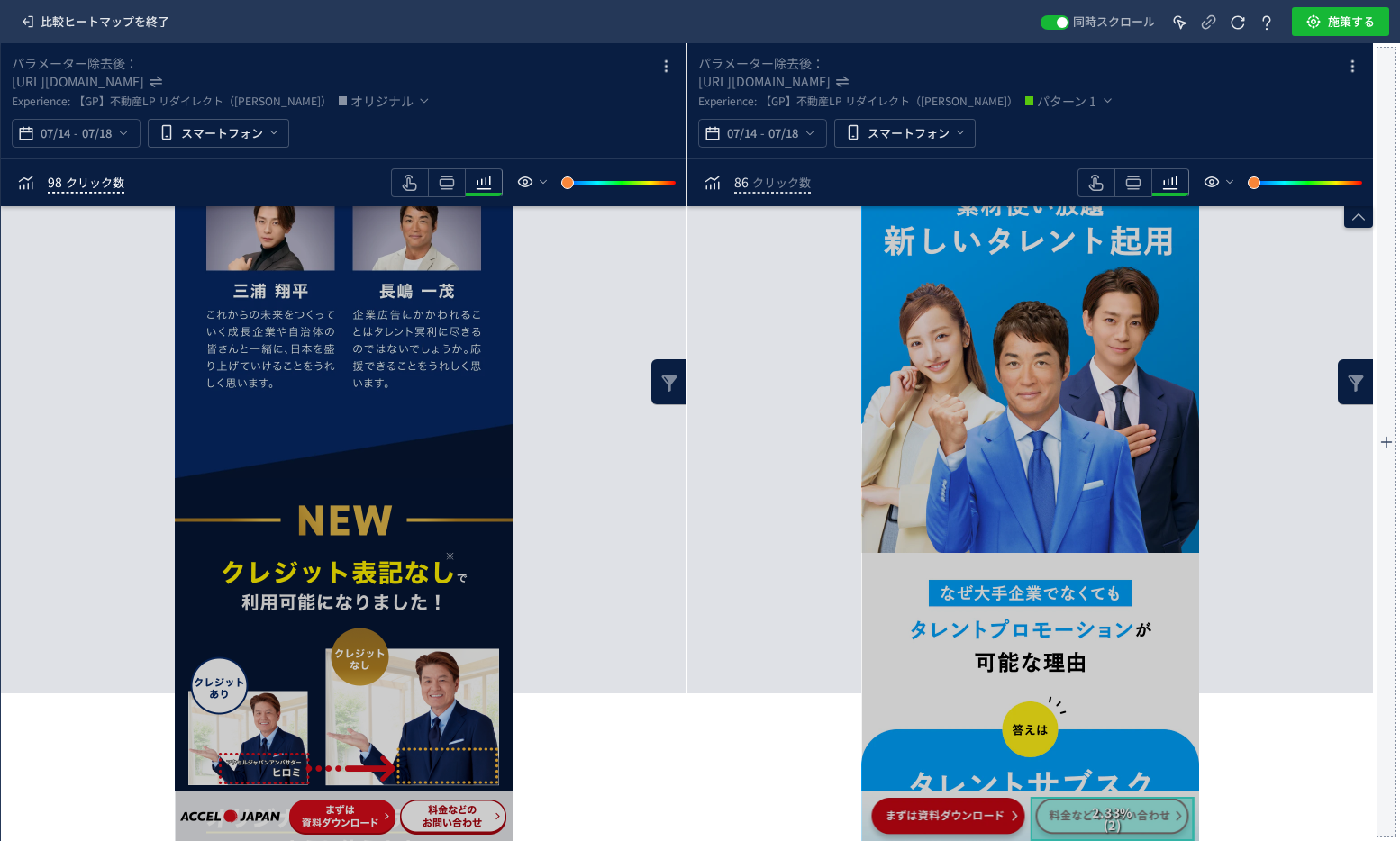 click on "98 クリック数" 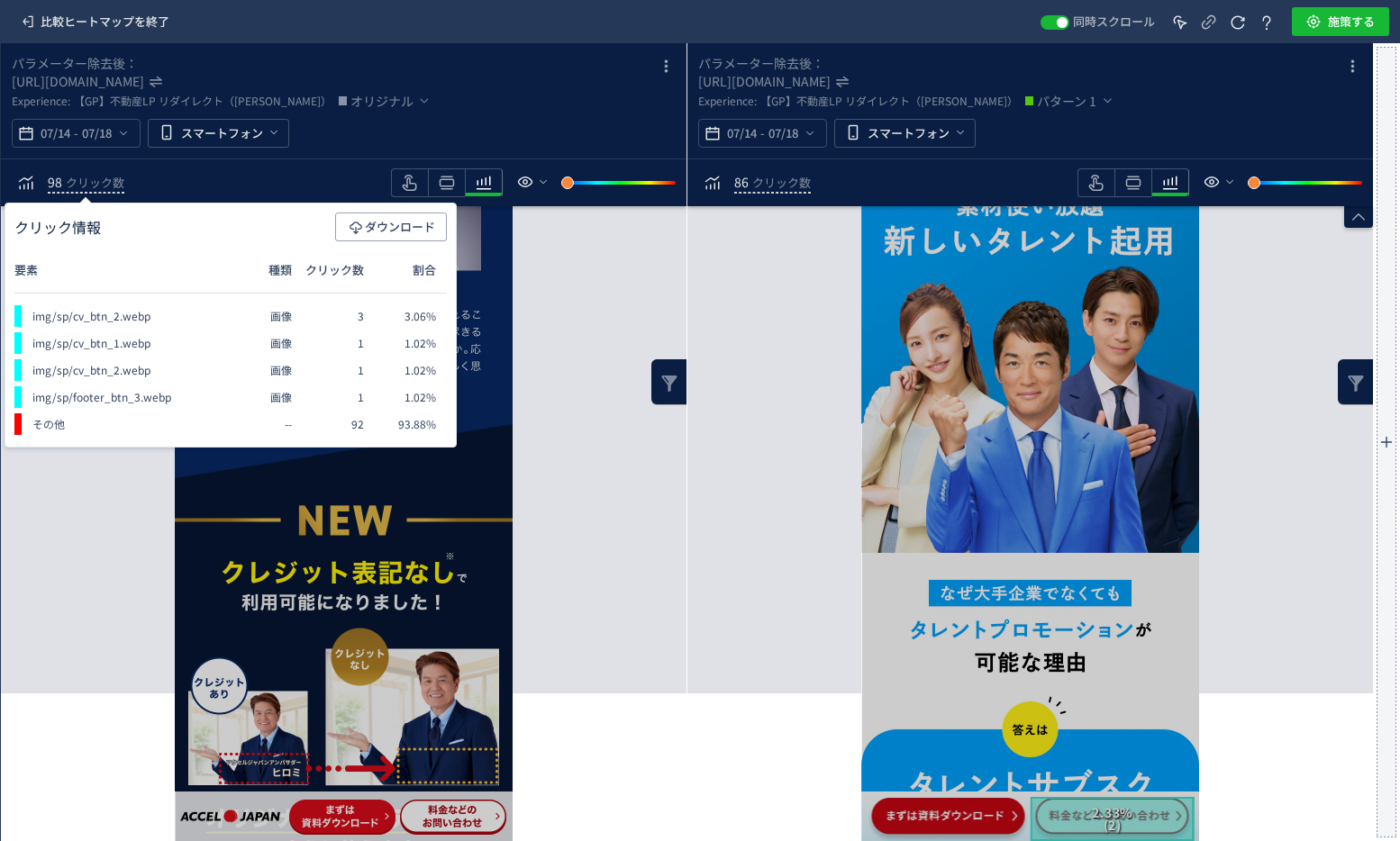 click on "要素分析へ →" 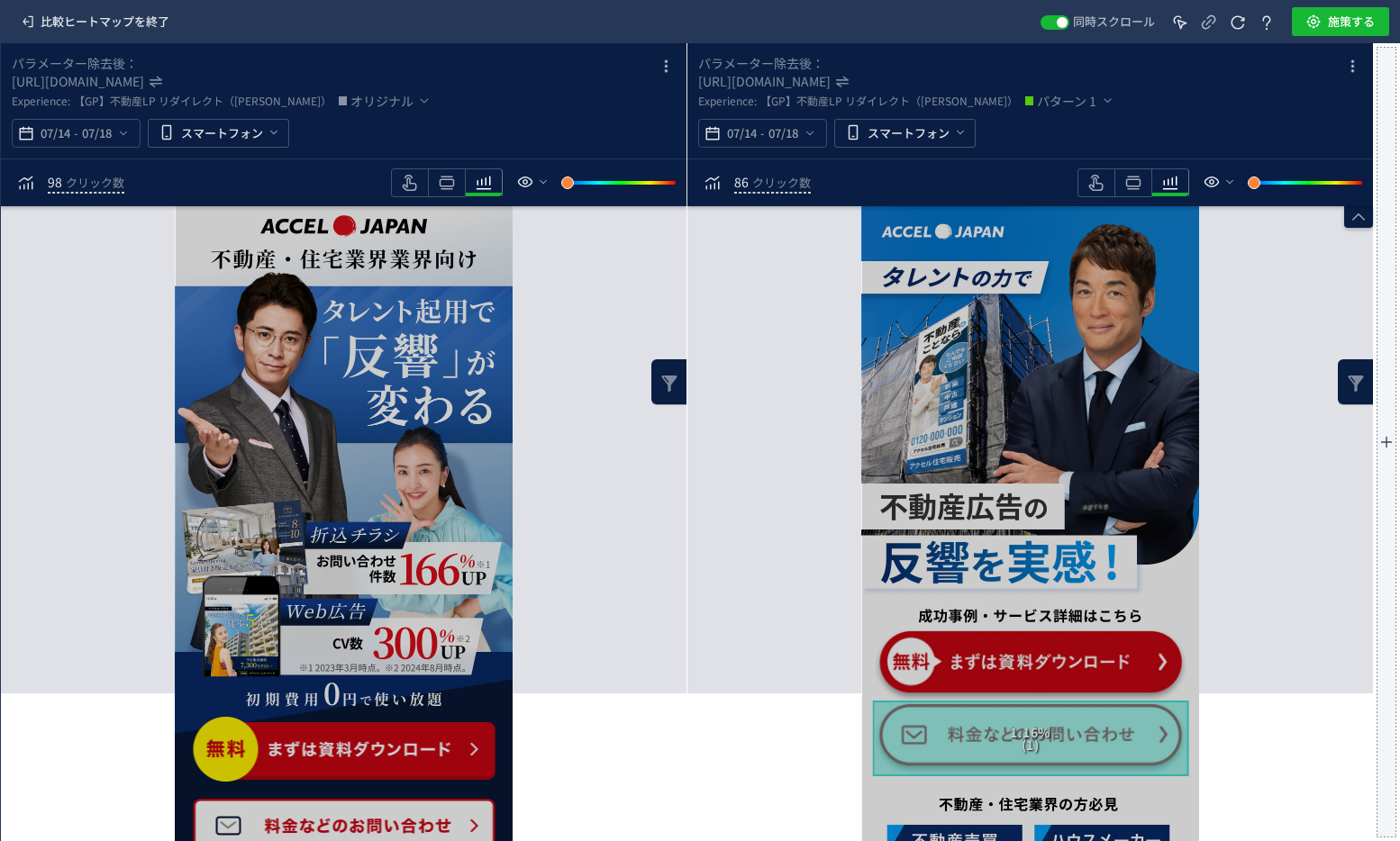 click on "98 クリック数" at bounding box center [343, 183] 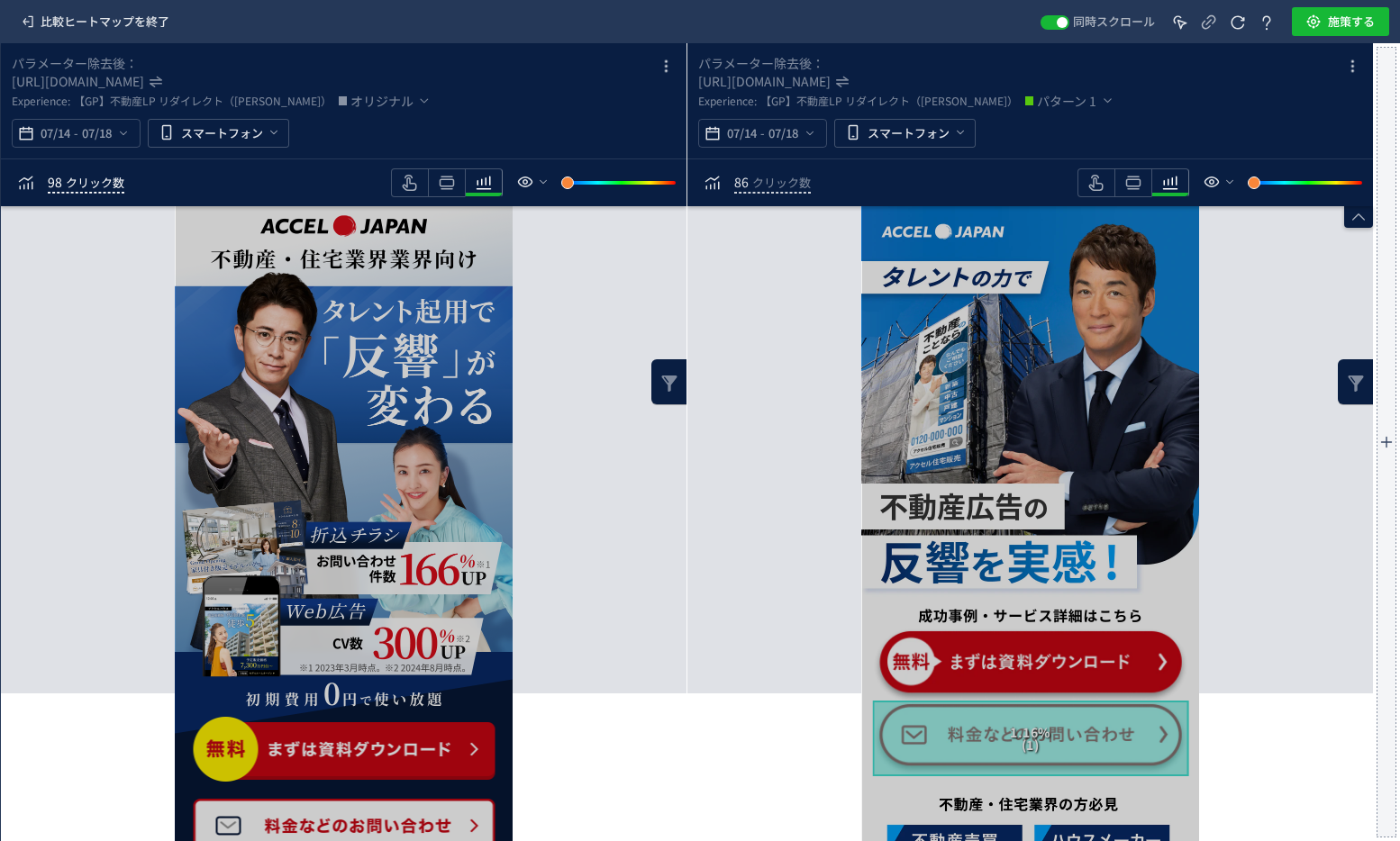 click on "クリック数" at bounding box center (95, 182) 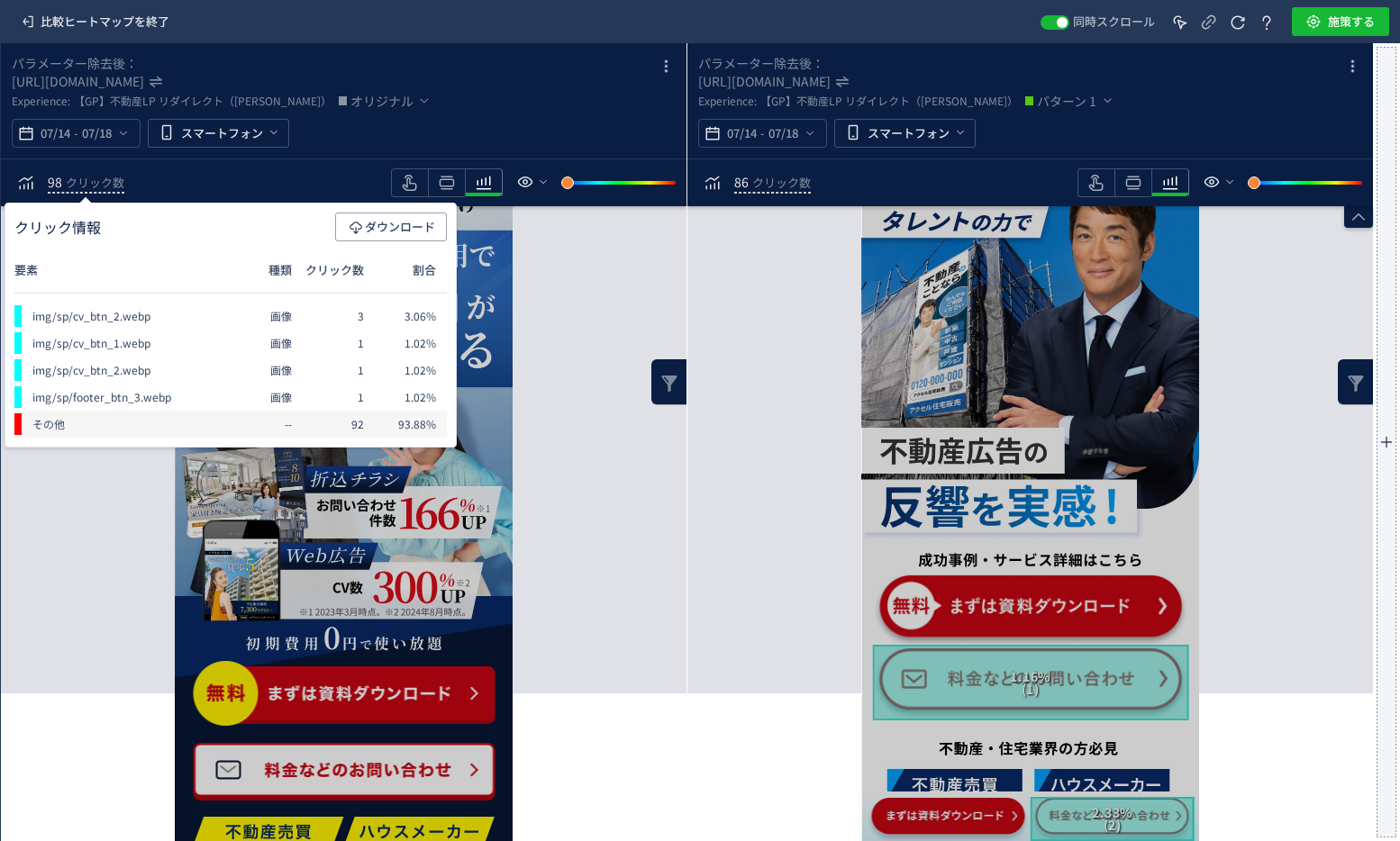 click on "その他" at bounding box center (126, 424) 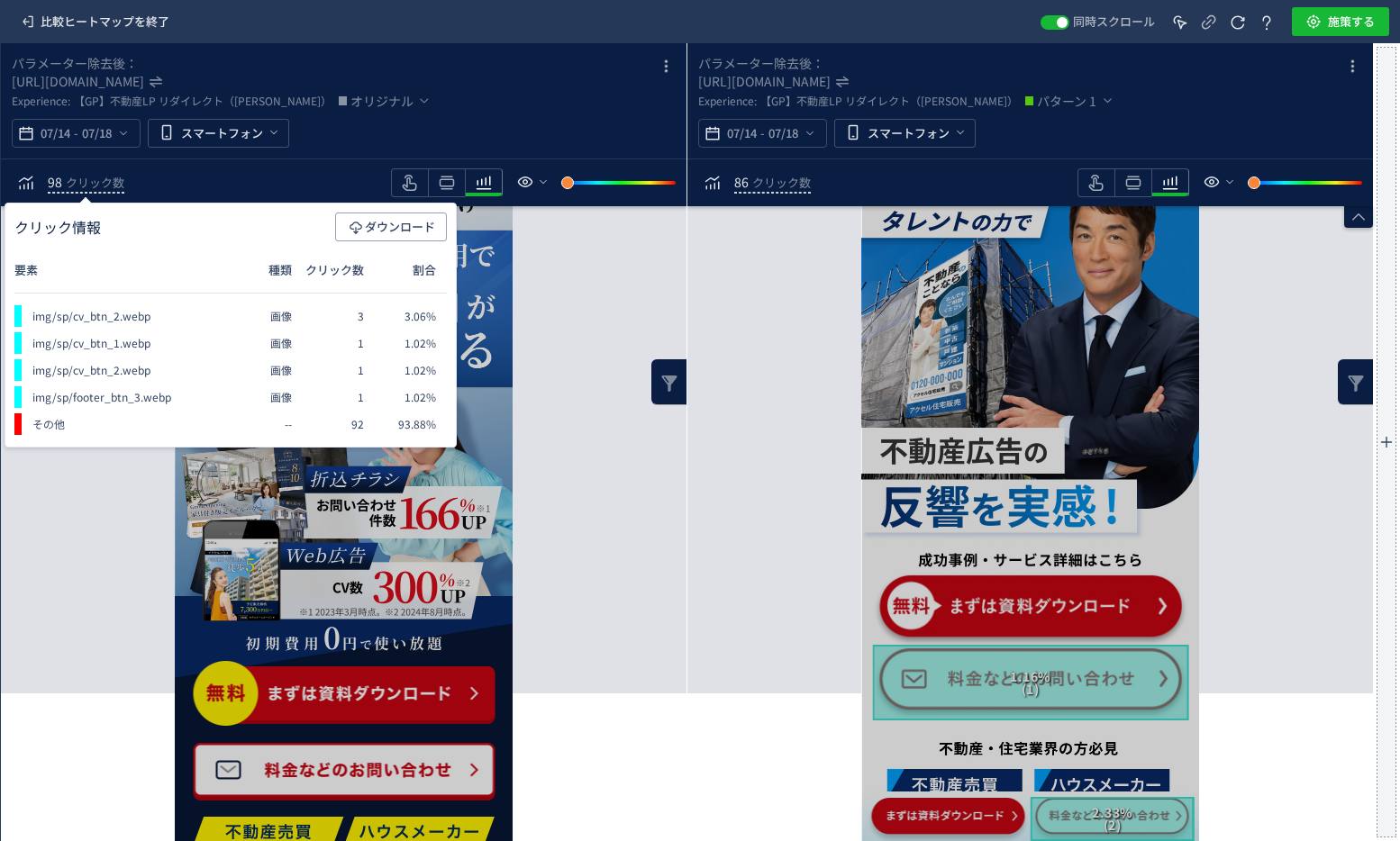 click on "要素分析へ →" 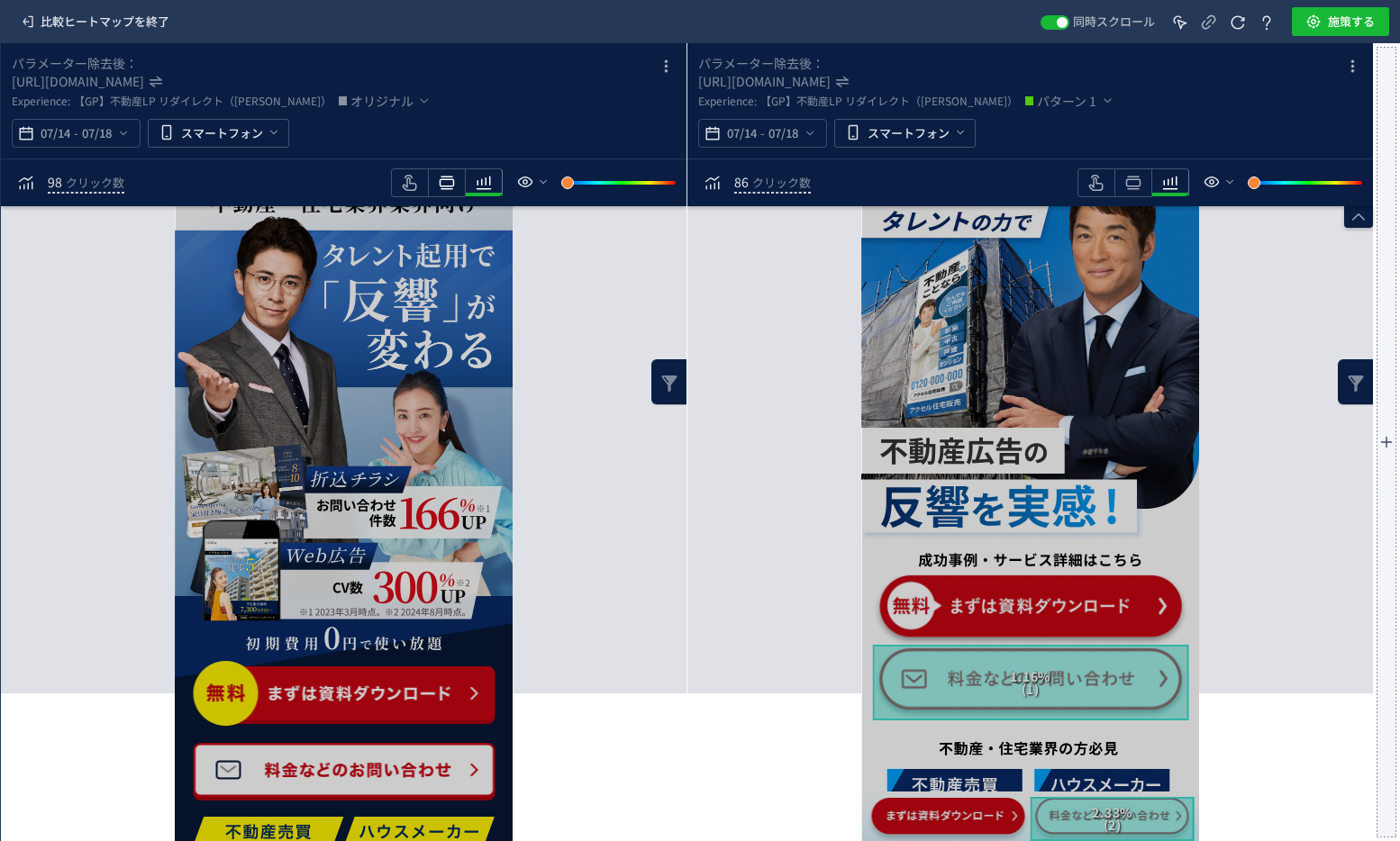 click 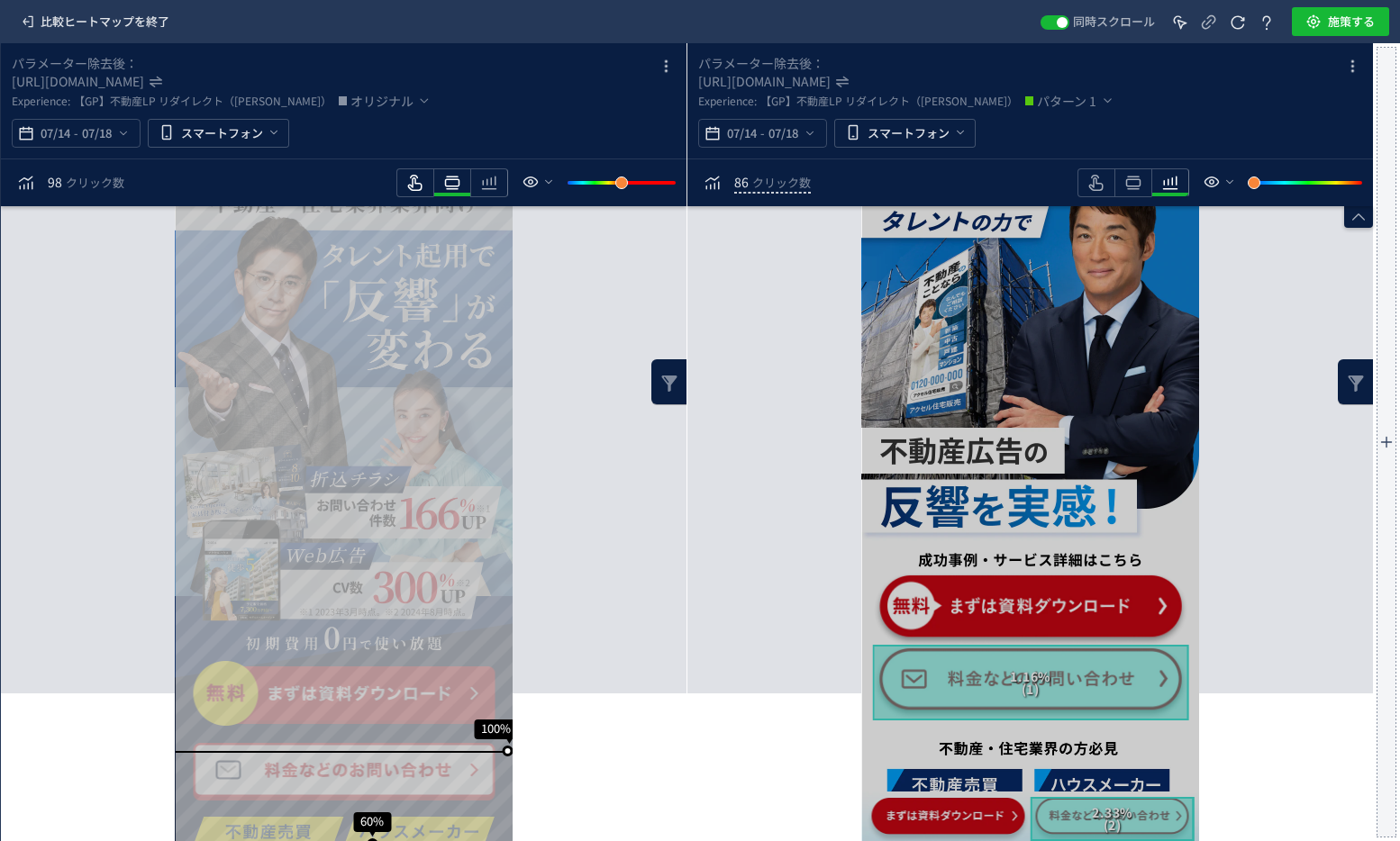 click 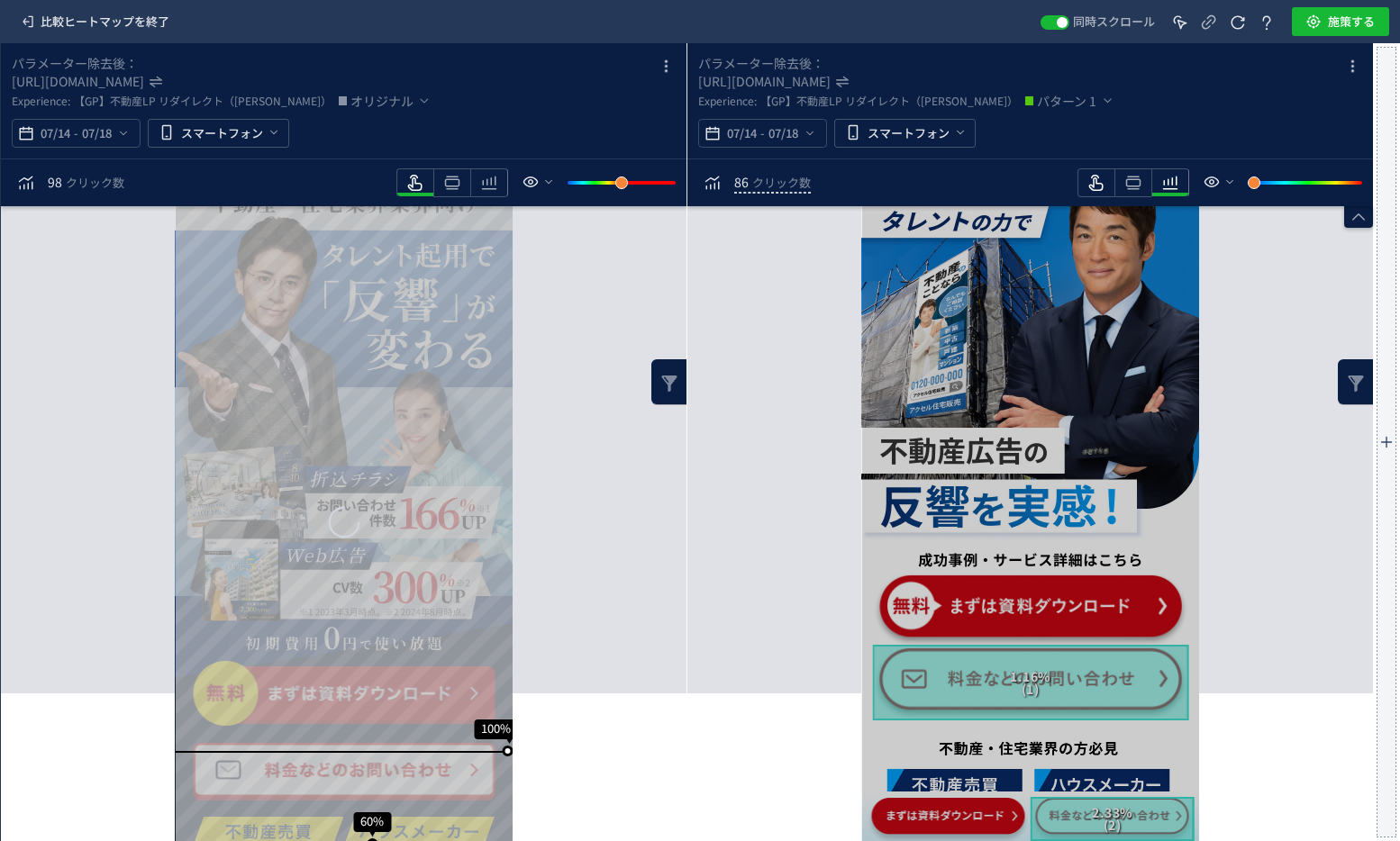 click 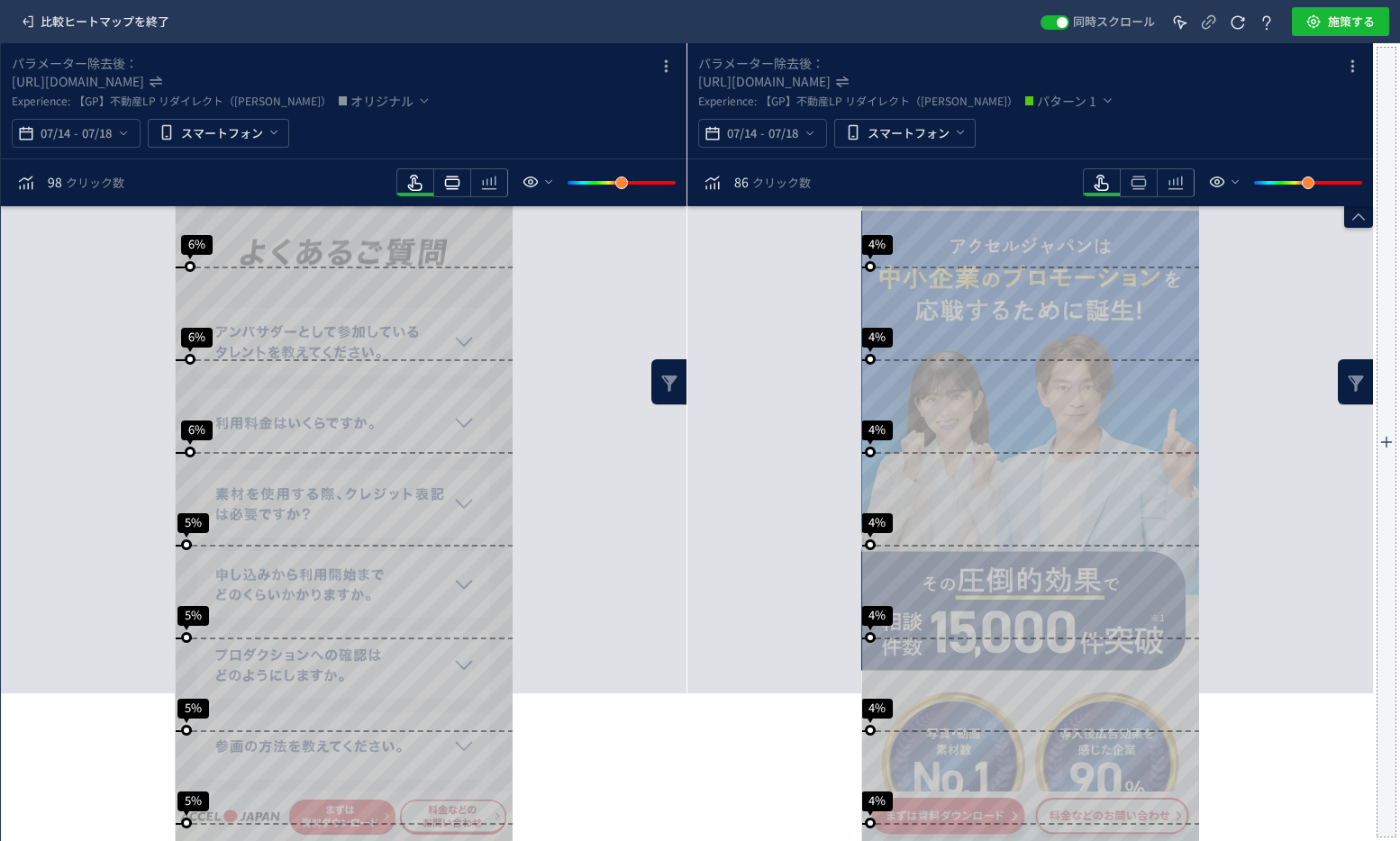 click 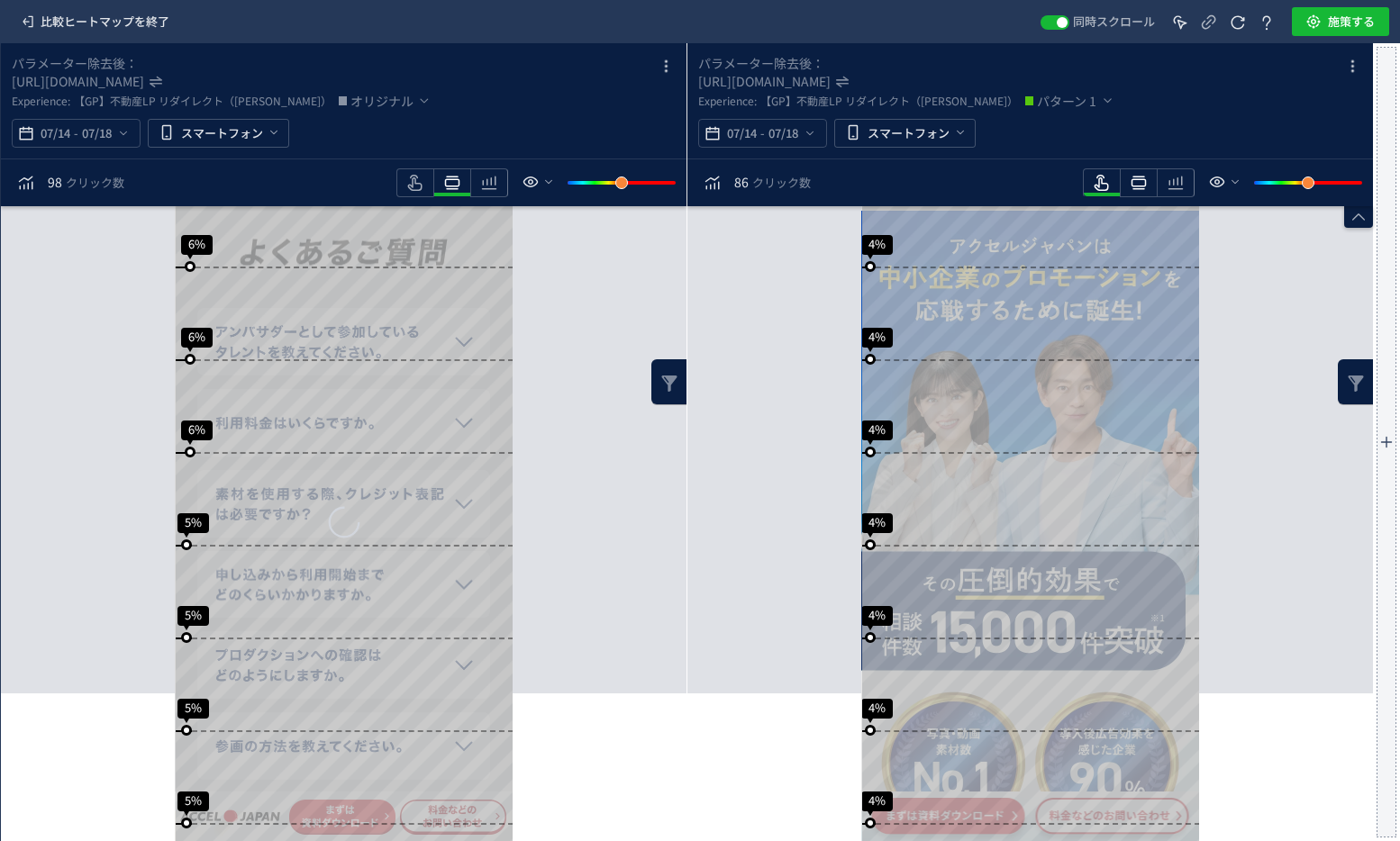 click 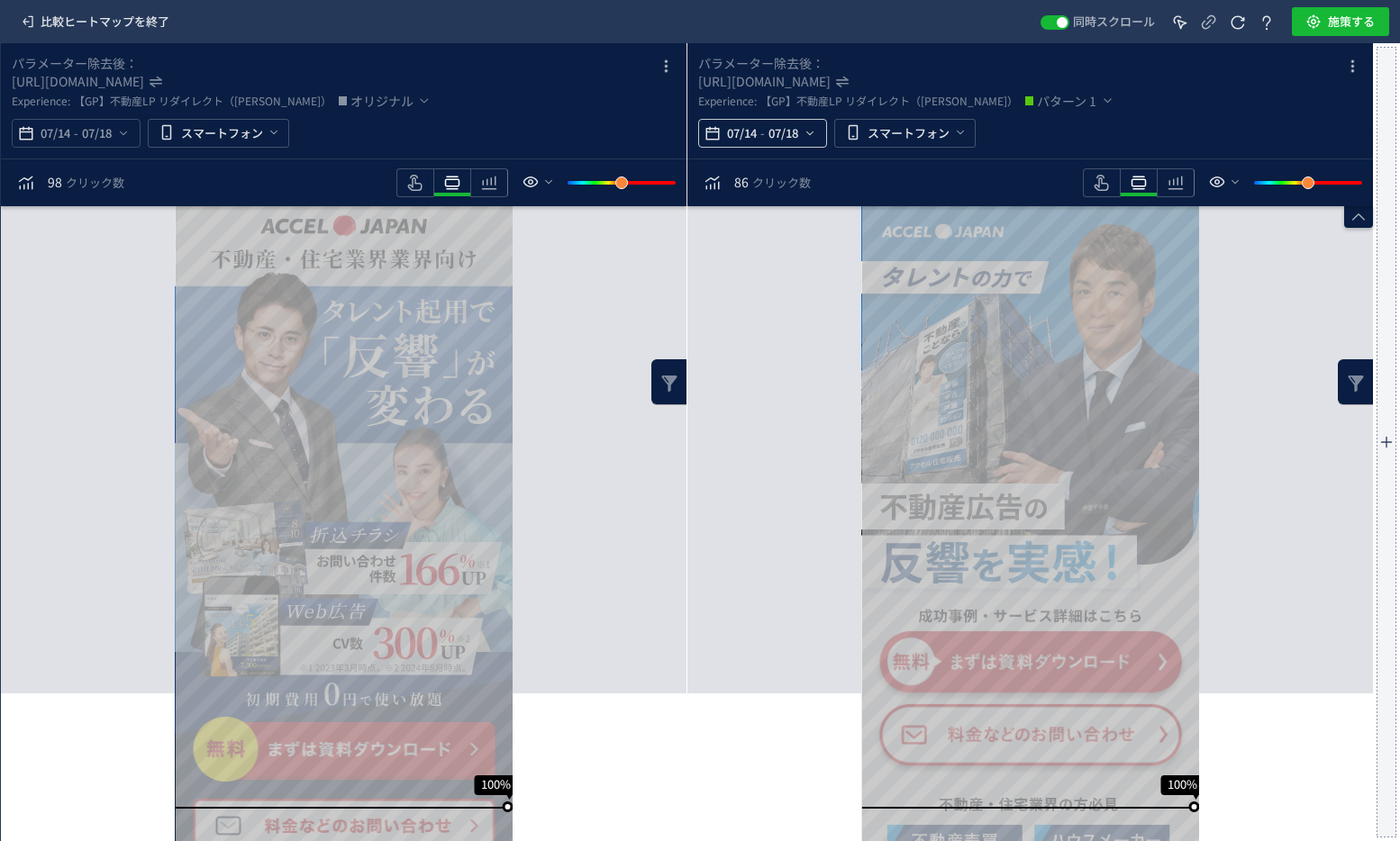 click on "07/18" 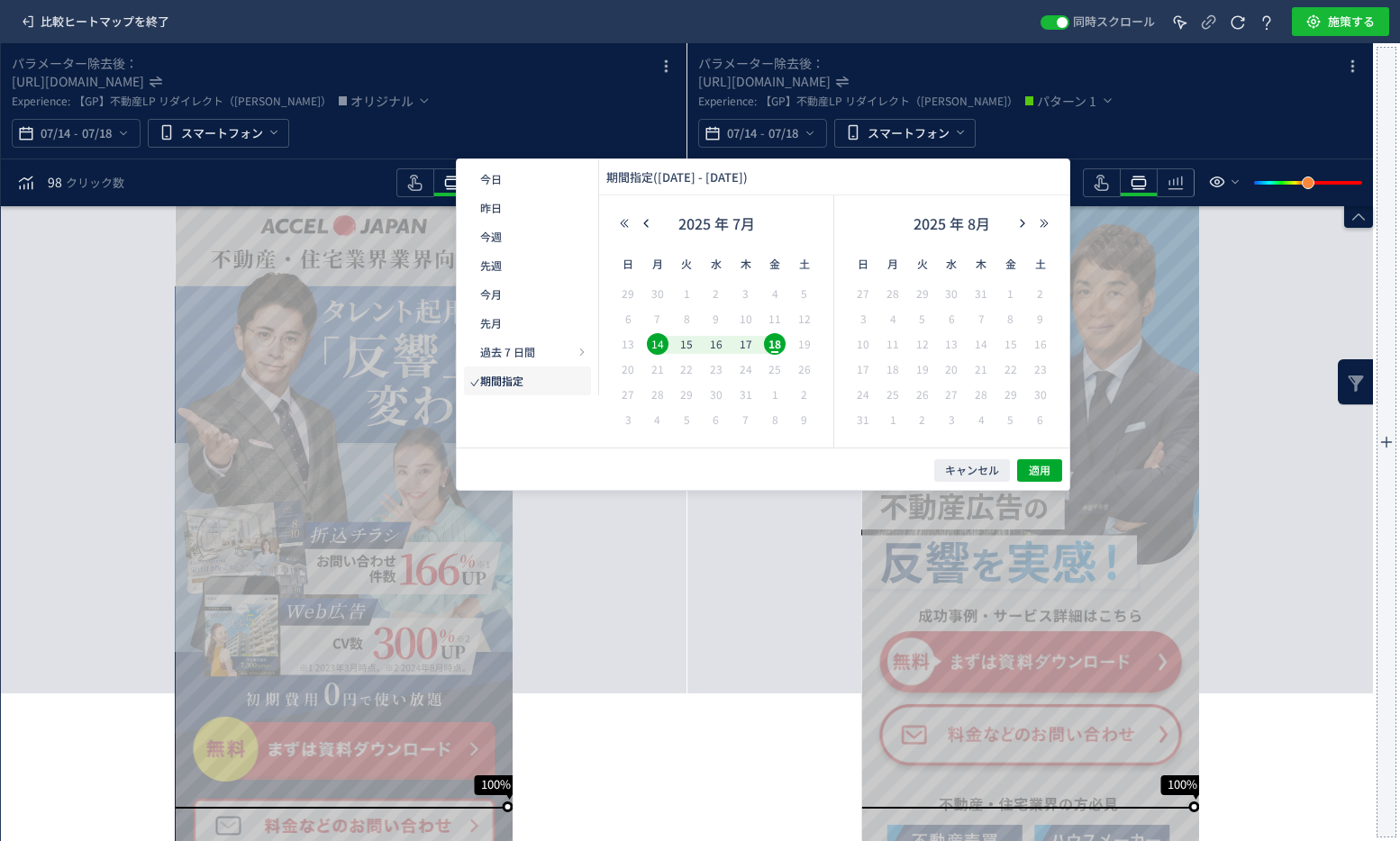 click on "スクロール到達率 100% スクロール到達率 74% スクロール到達率 49% スクロール到達率 38% スクロール到達率 37% スクロール到達率 37% スクロール到達率 35% スクロール到達率 33% スクロール到達率 32% スクロール到達率 31% スクロール到達率 30% スクロール到達率 28% スクロール到達率 26% スクロール到達率 26% スクロール到達率 26% スクロール到達率 26% スクロール到達率 26% スクロール到達率 26% スクロール到達率 26% スクロール到達率 26% スクロール到達率 26% スクロール到達率 26% スクロール到達率 26% スクロール到達率 26% スクロール到達率 26% スクロール到達率 25% スクロール到達率 25% スクロール到達率 25% スクロール到達率 25% スクロール到達率 23% スクロール到達率 23% スクロール到達率 22% スクロール到達率 21% スクロール到達率 21% スクロール到達率 19% 18% 18%" 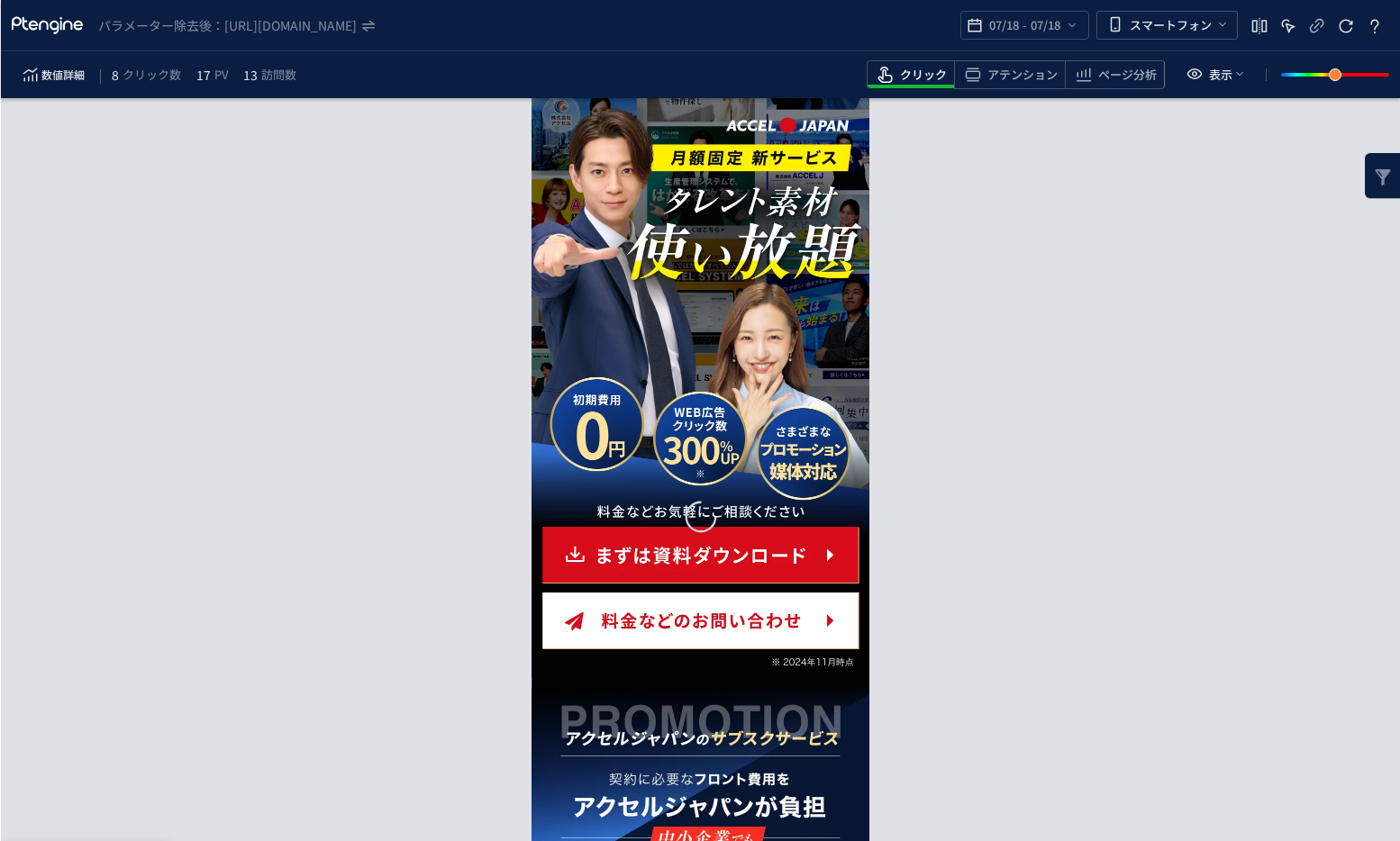 scroll, scrollTop: 0, scrollLeft: 0, axis: both 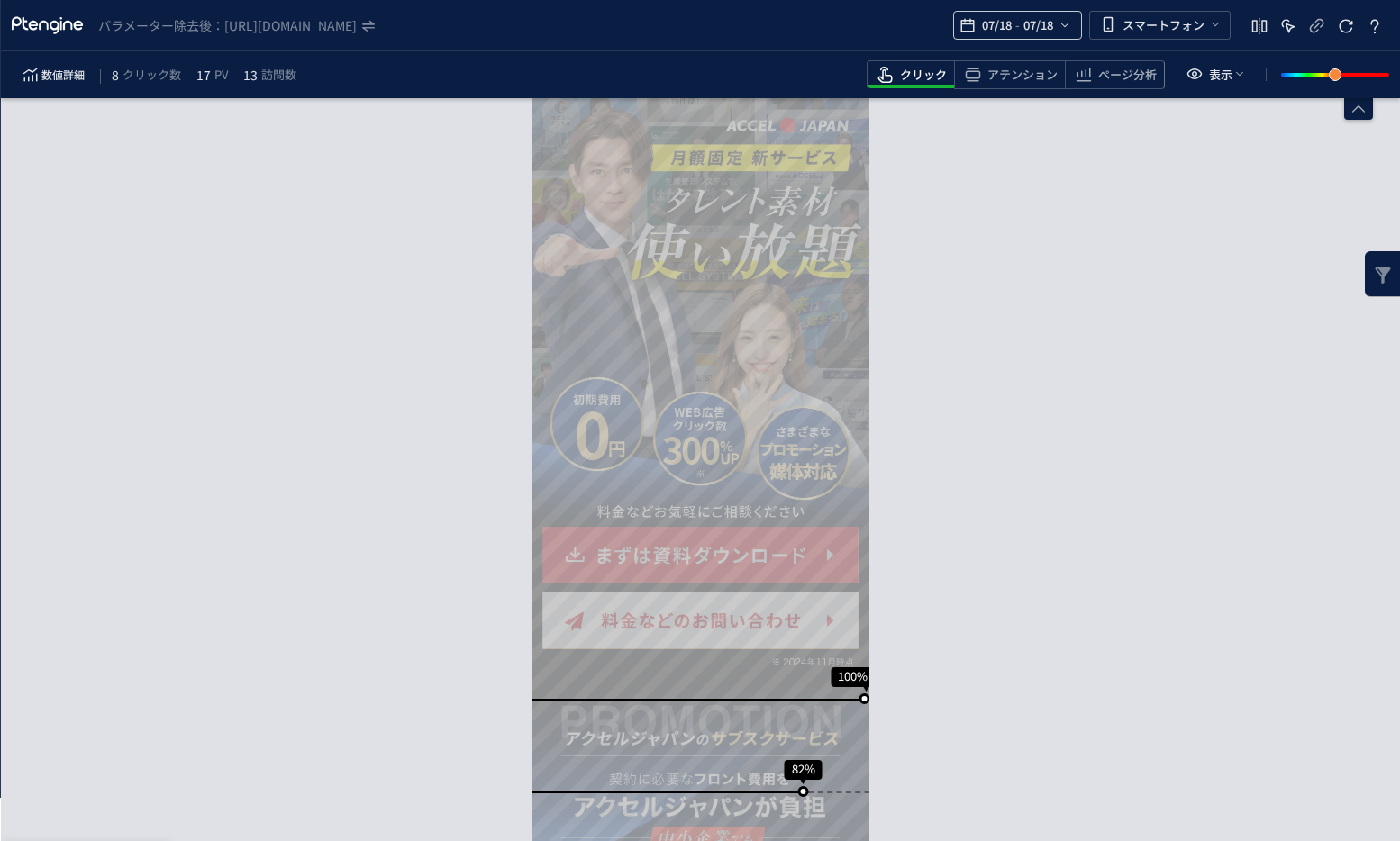 click on "07/18" at bounding box center [996, 25] 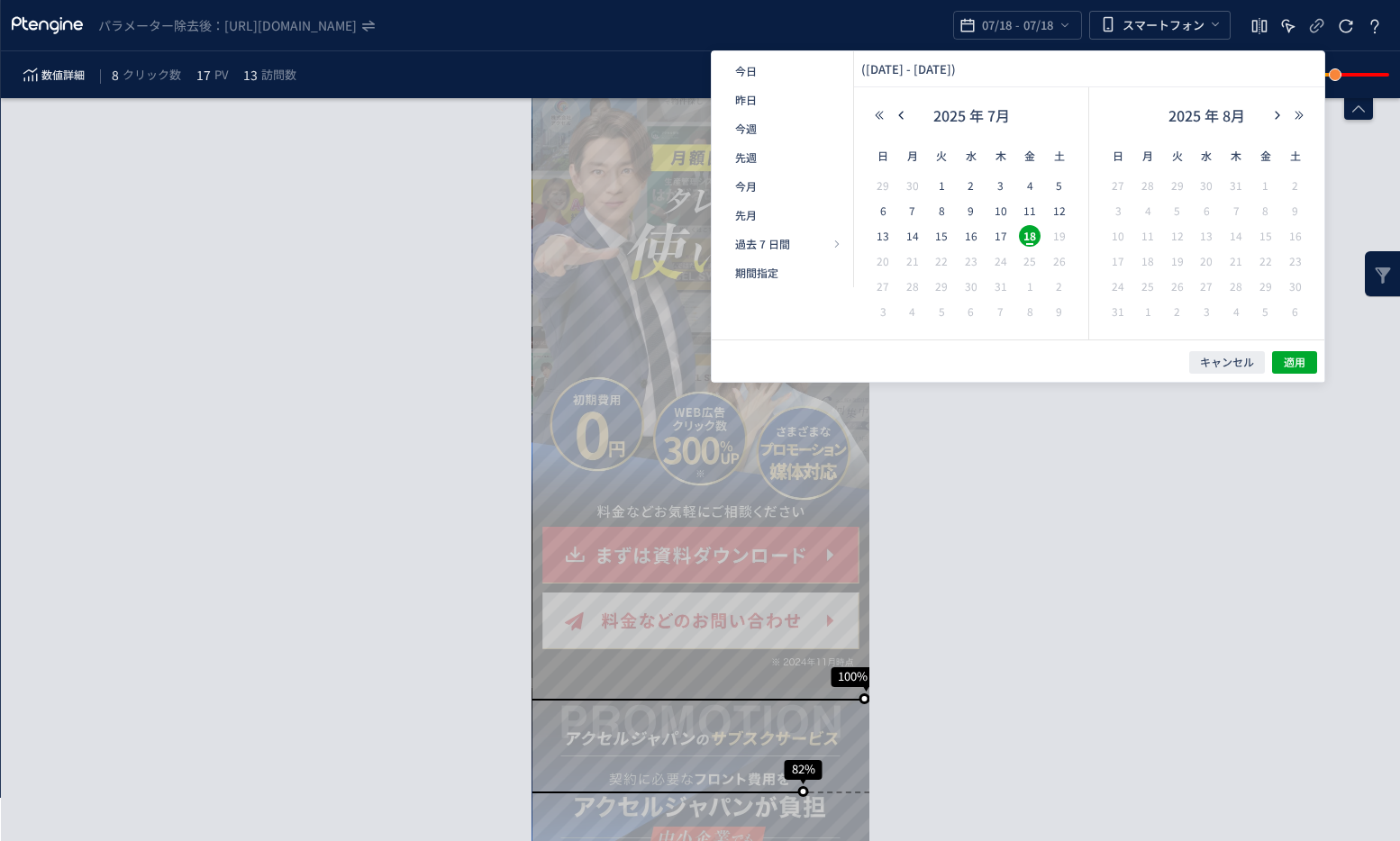 drag, startPoint x: 907, startPoint y: 113, endPoint x: 902, endPoint y: 122, distance: 10.29563 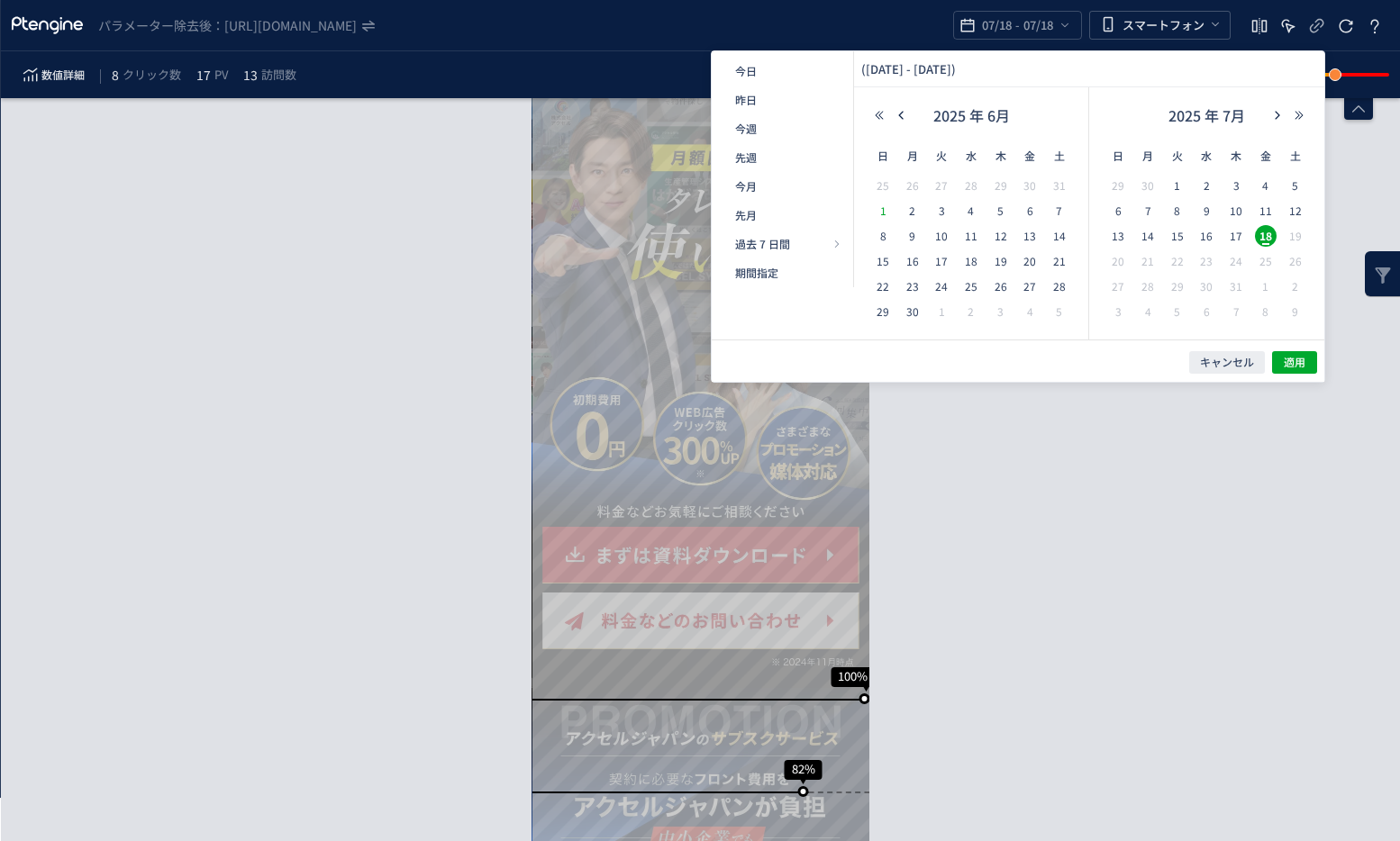 click on "1" at bounding box center (883, 211) 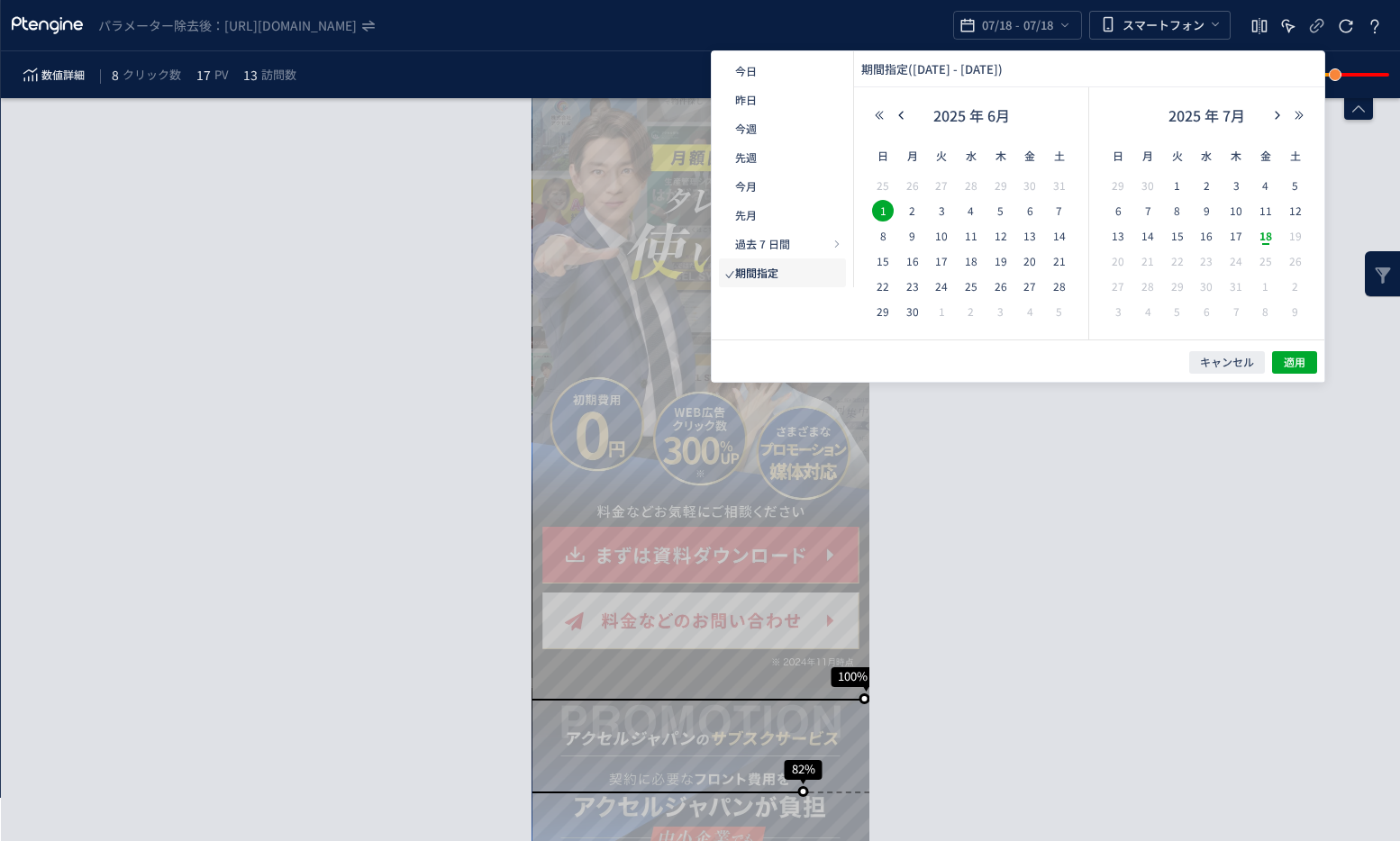 click on "18" at bounding box center (1266, 236) 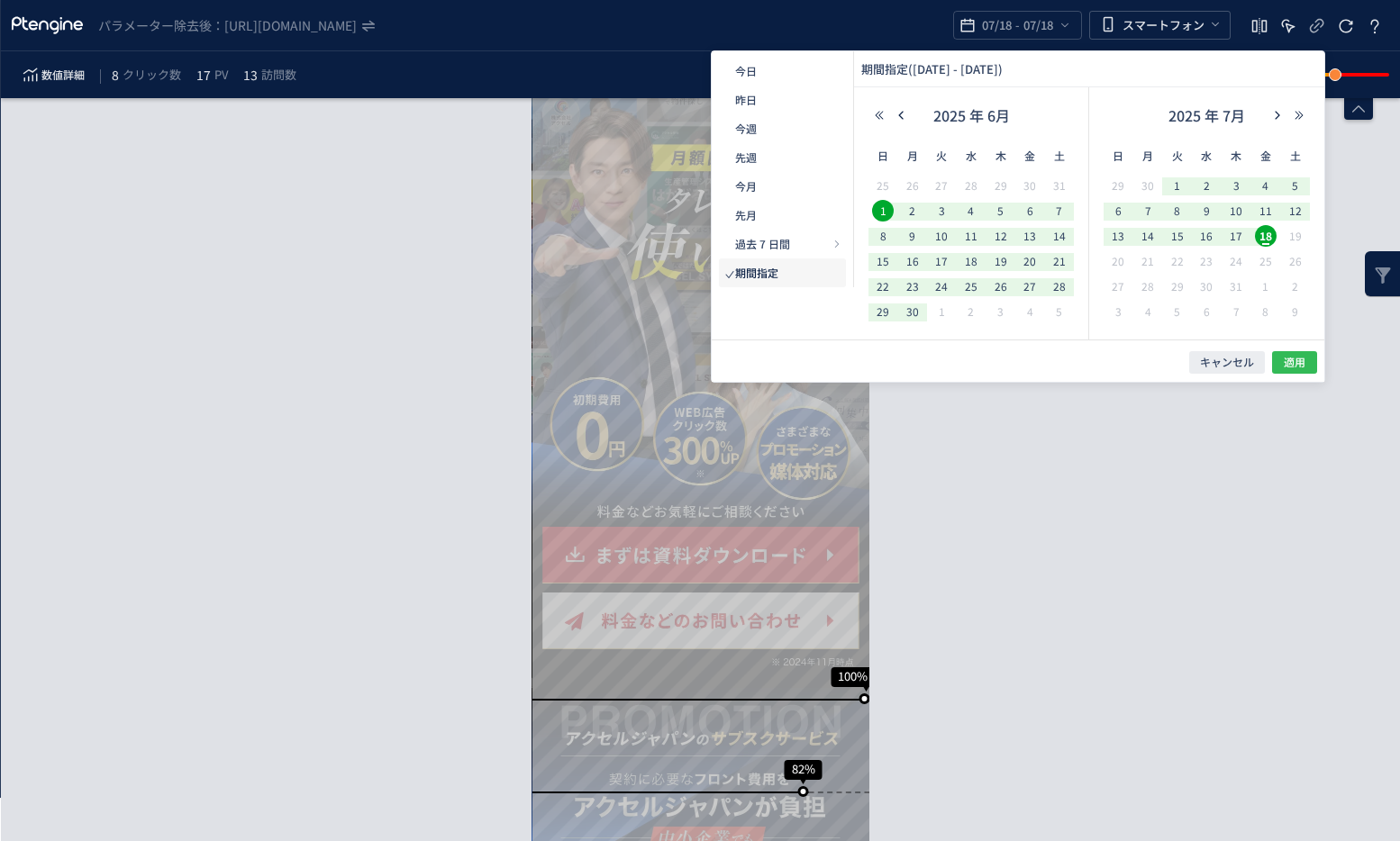 click on "適用" at bounding box center [1295, 362] 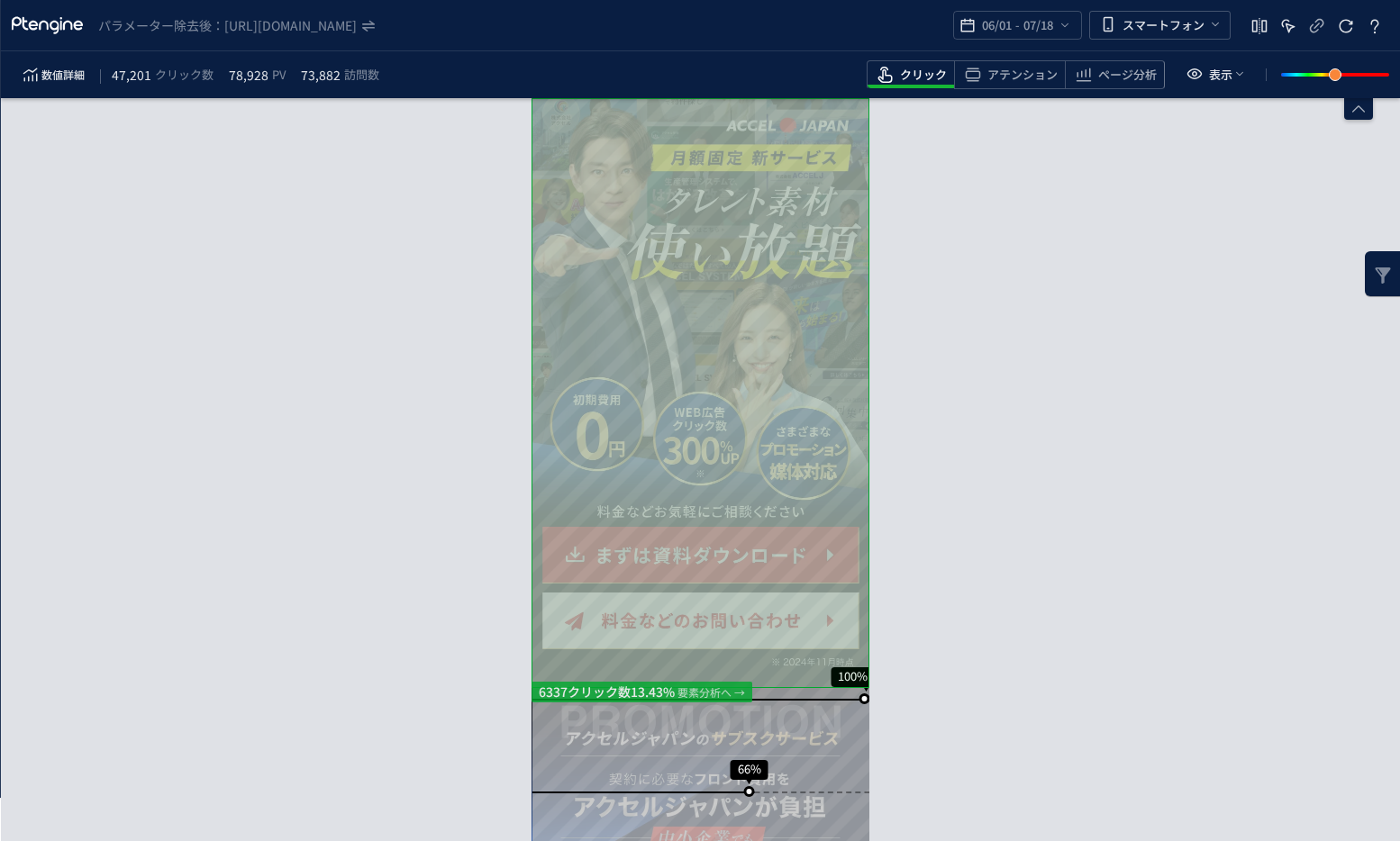 scroll, scrollTop: 28, scrollLeft: 0, axis: vertical 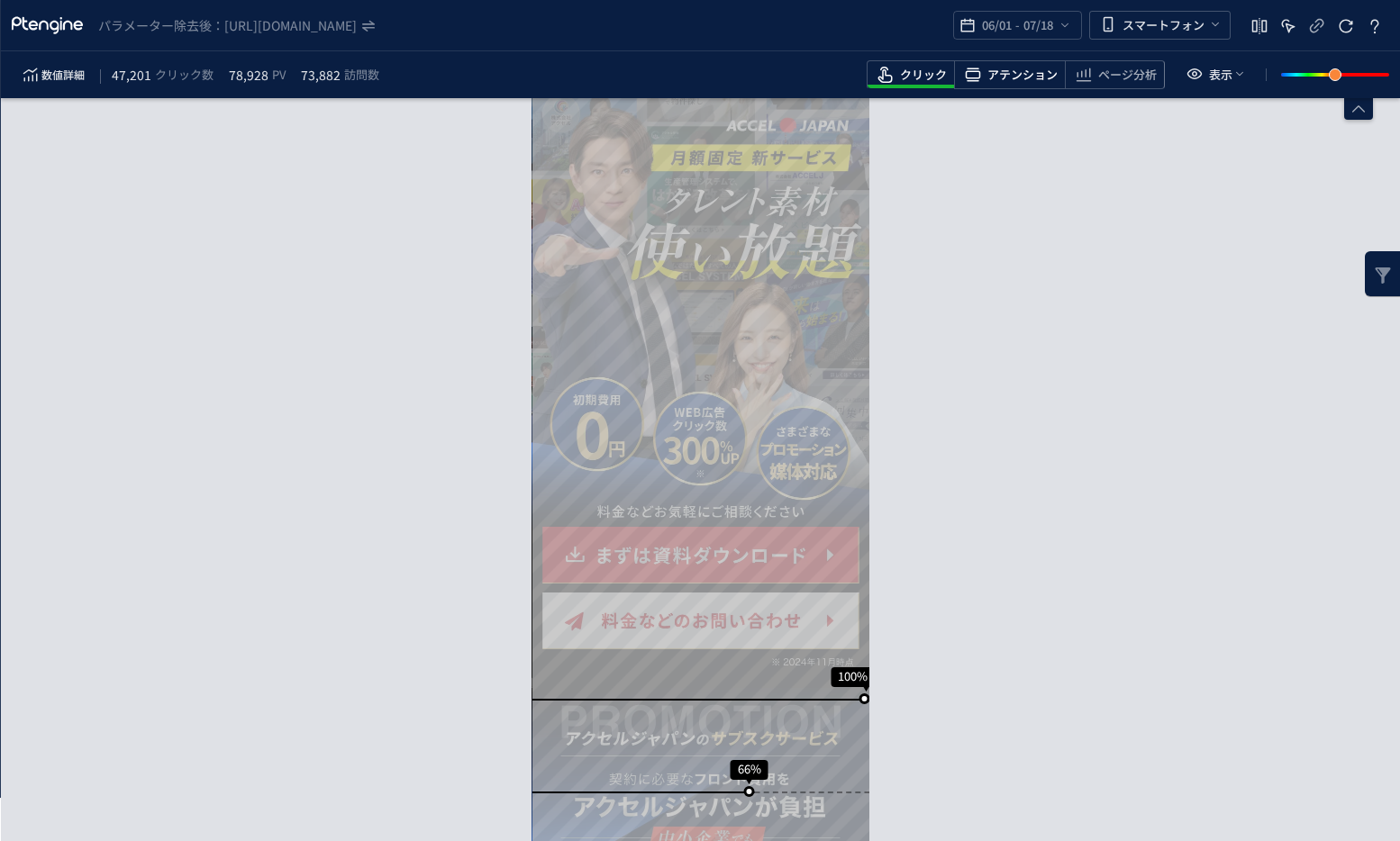 click on "アテンション" at bounding box center [1023, 75] 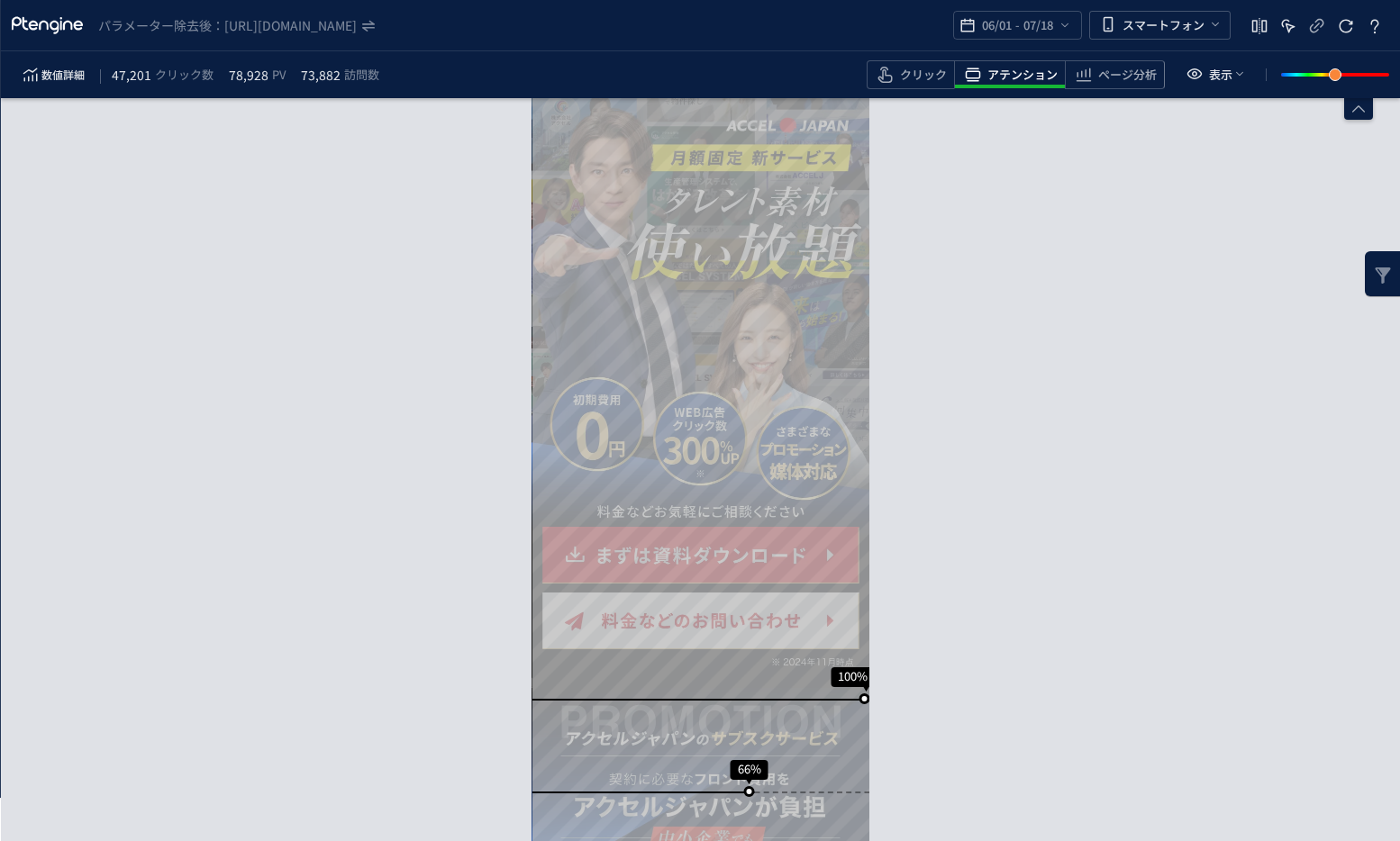 scroll, scrollTop: 885, scrollLeft: 0, axis: vertical 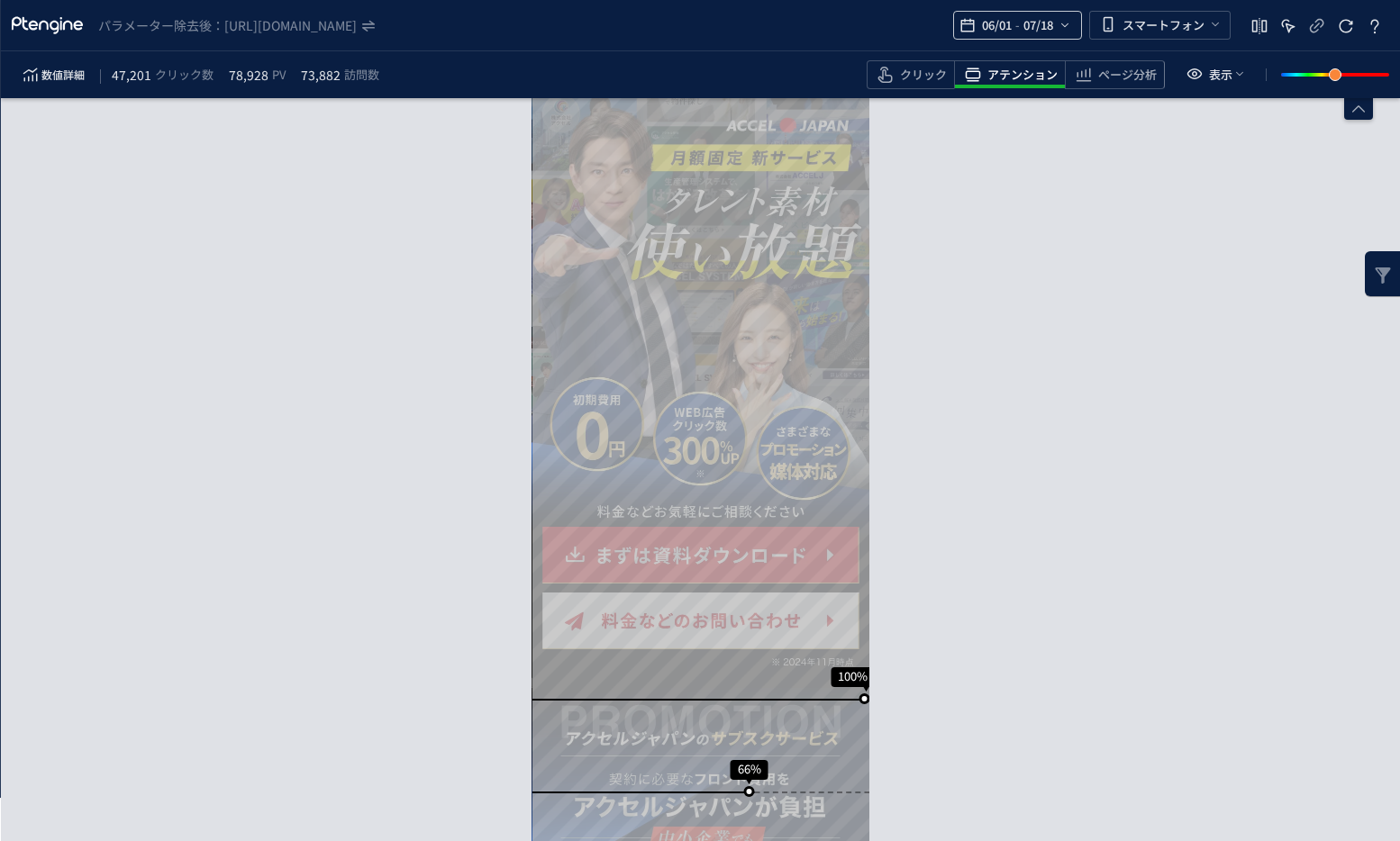 click on "07/18" 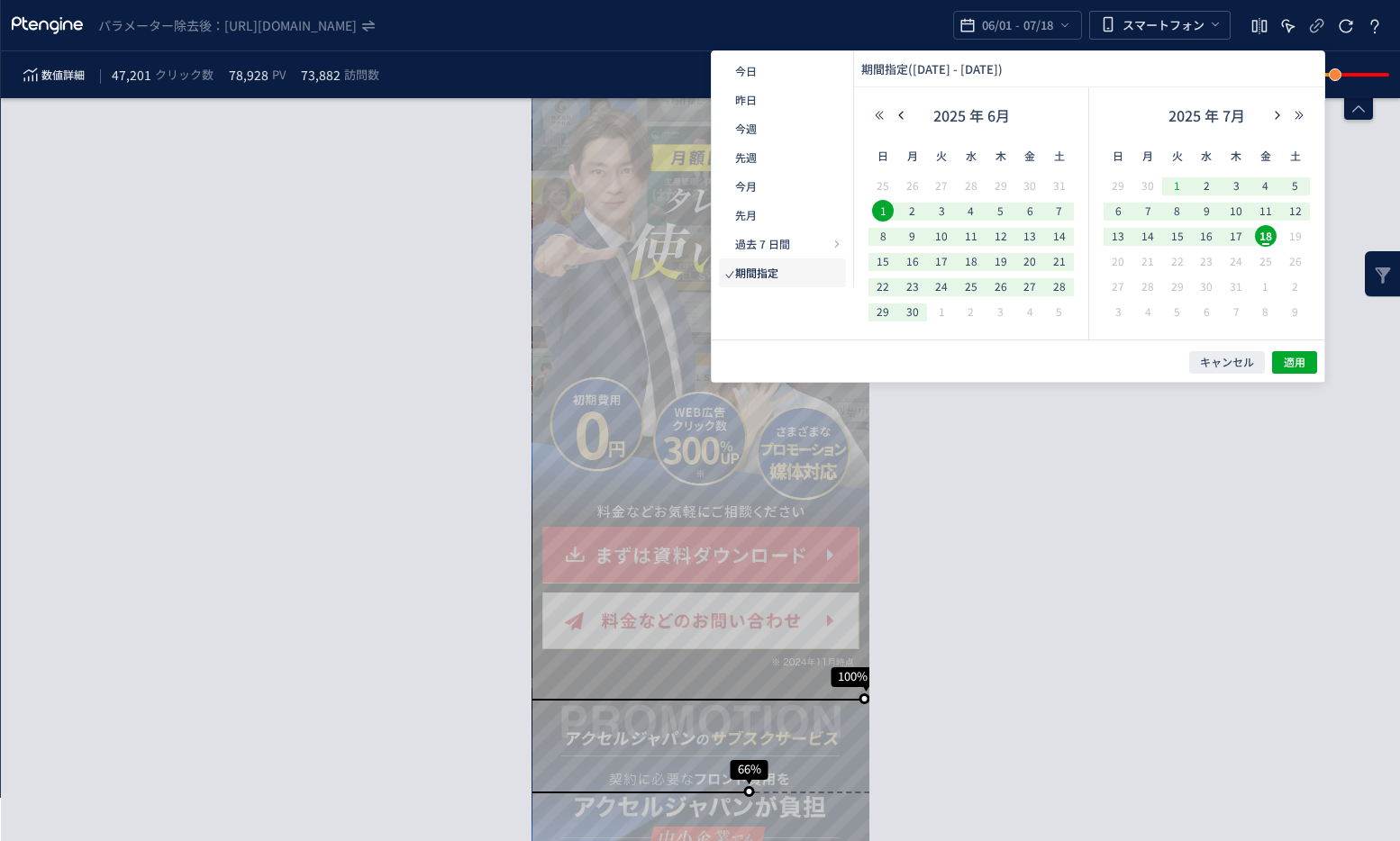 click on "1" at bounding box center [1177, 185] 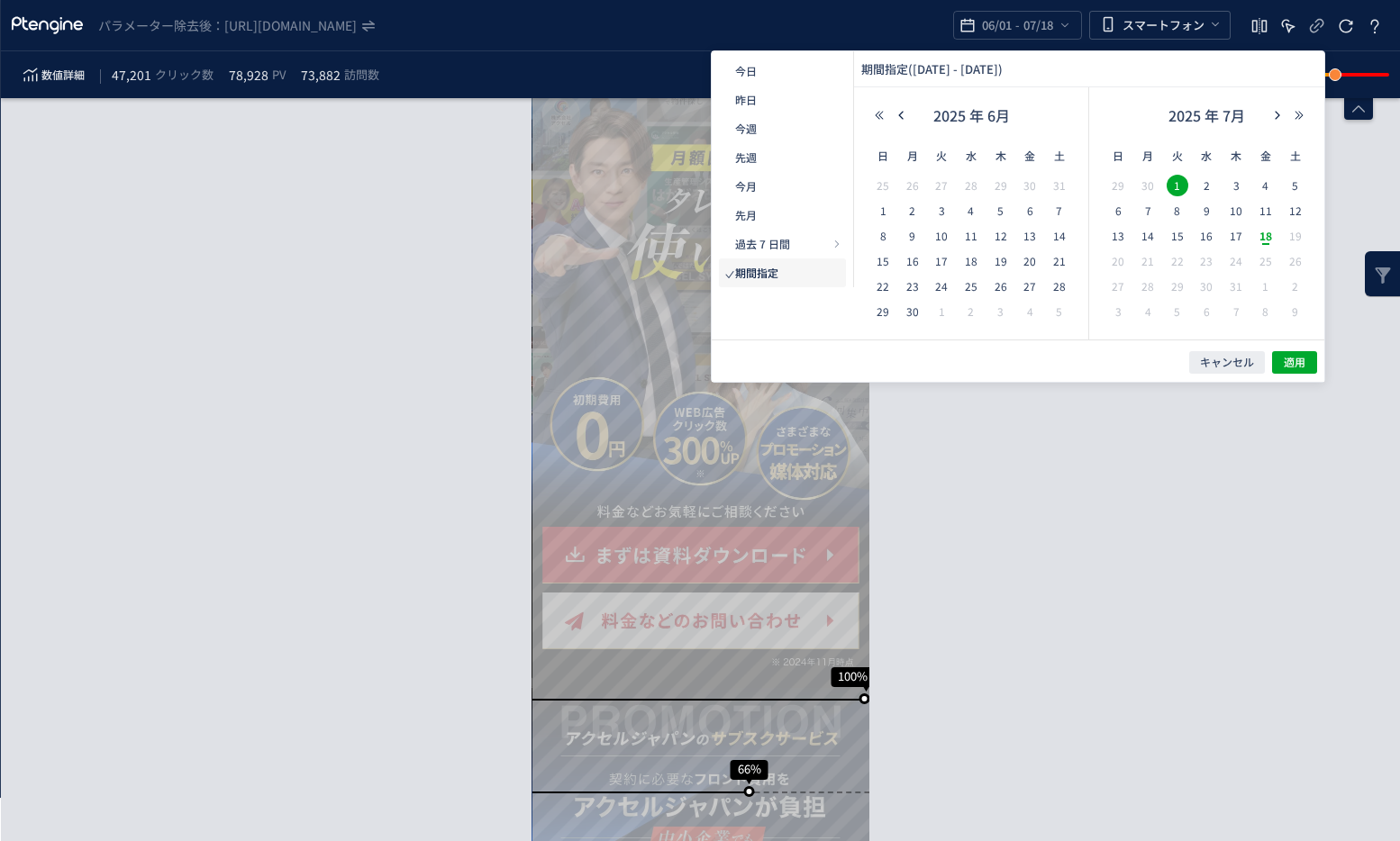 click on "18" at bounding box center (1266, 236) 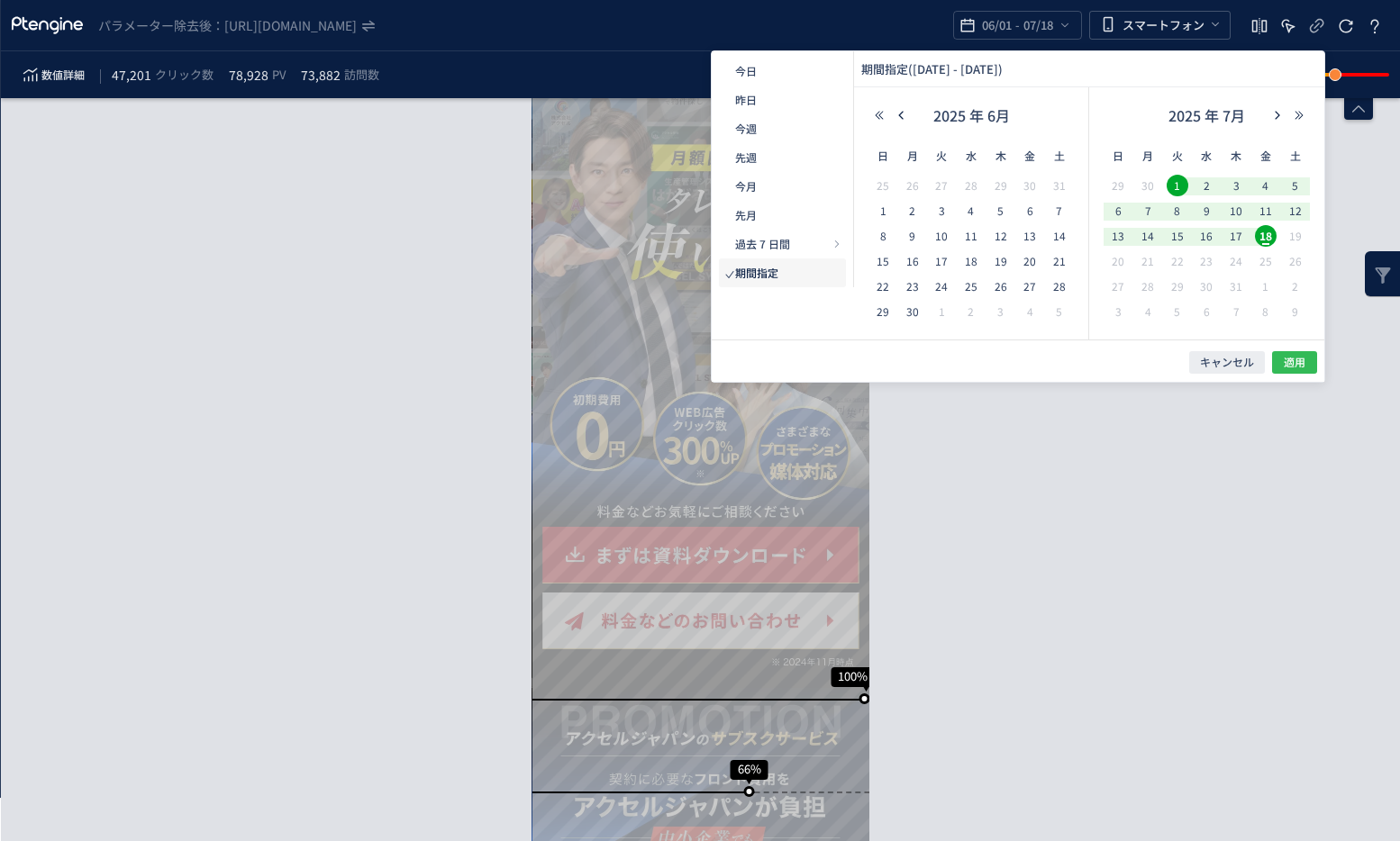 click on "キャンセル 適用" at bounding box center (1018, 360) 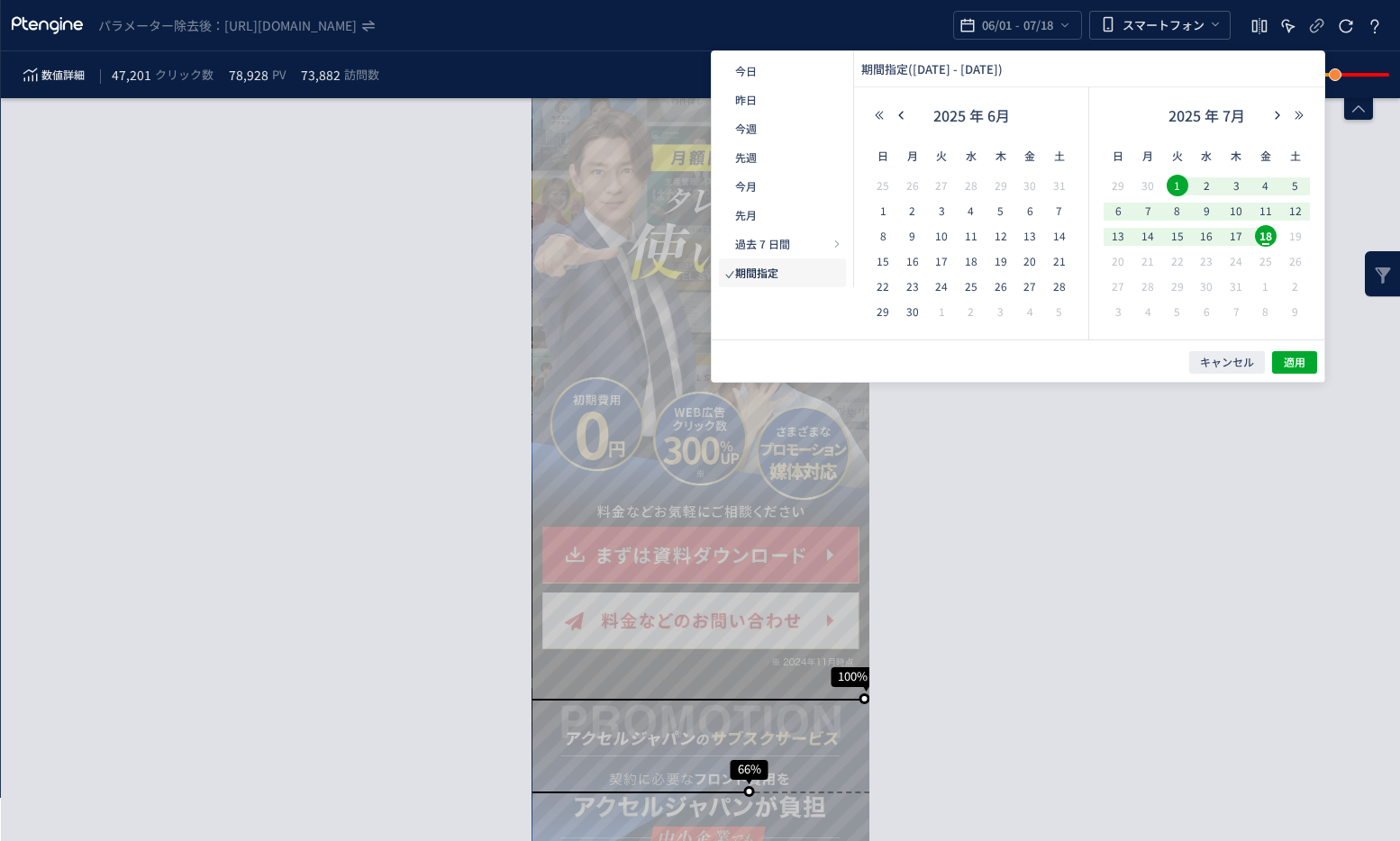 click on "キャンセル 適用" at bounding box center [1018, 360] 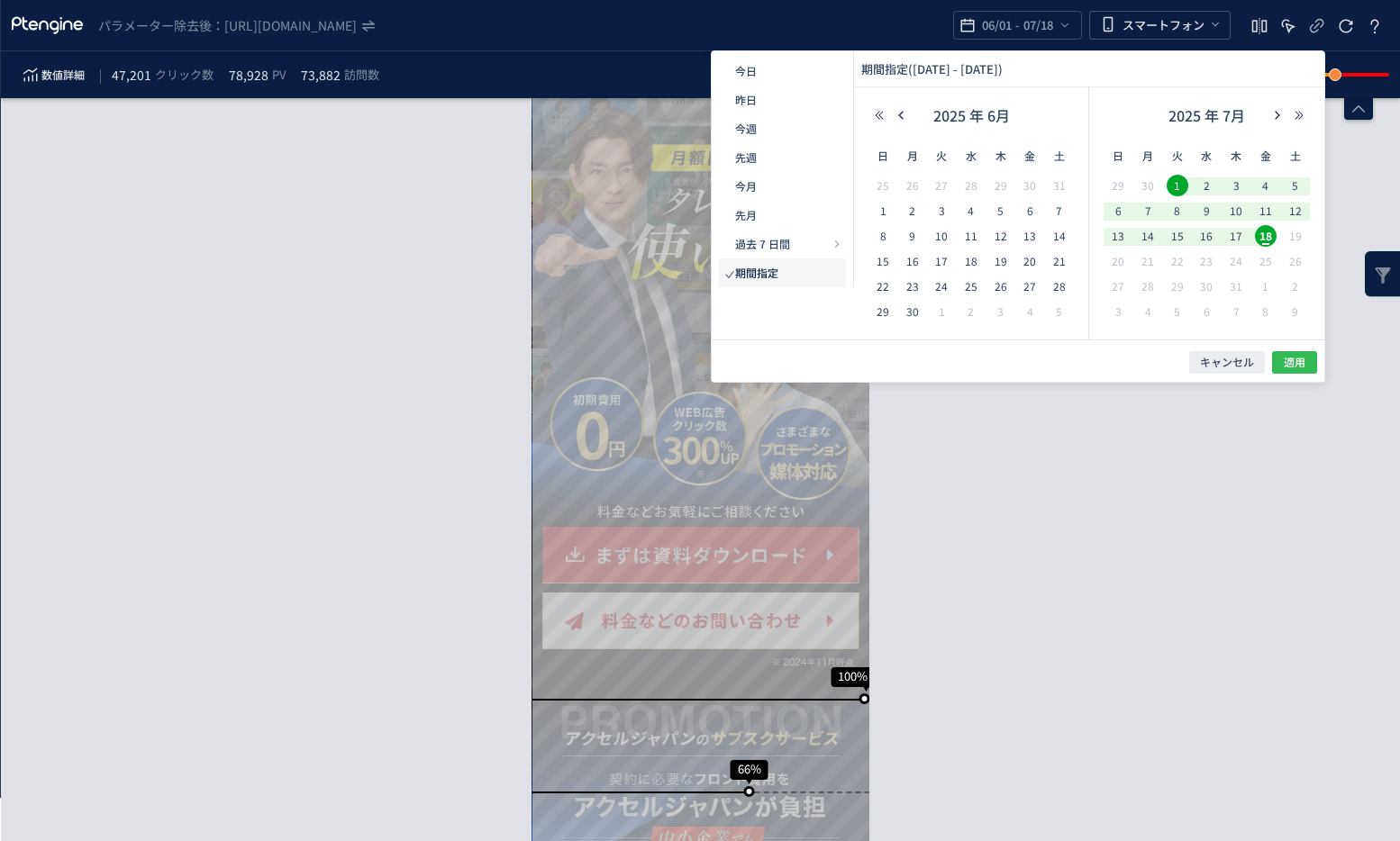click on "適用" at bounding box center (1295, 362) 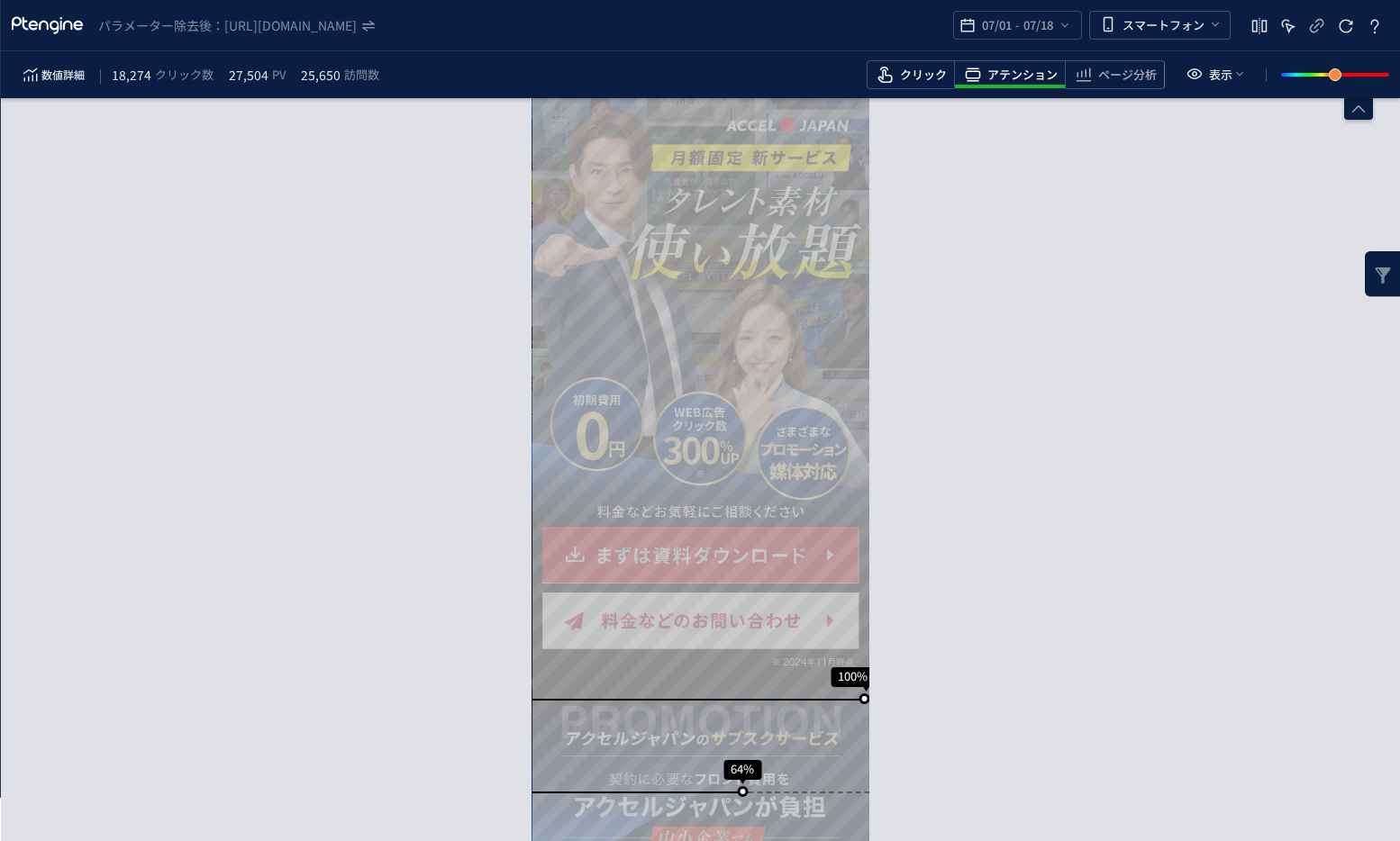 click on "クリック" at bounding box center (923, 75) 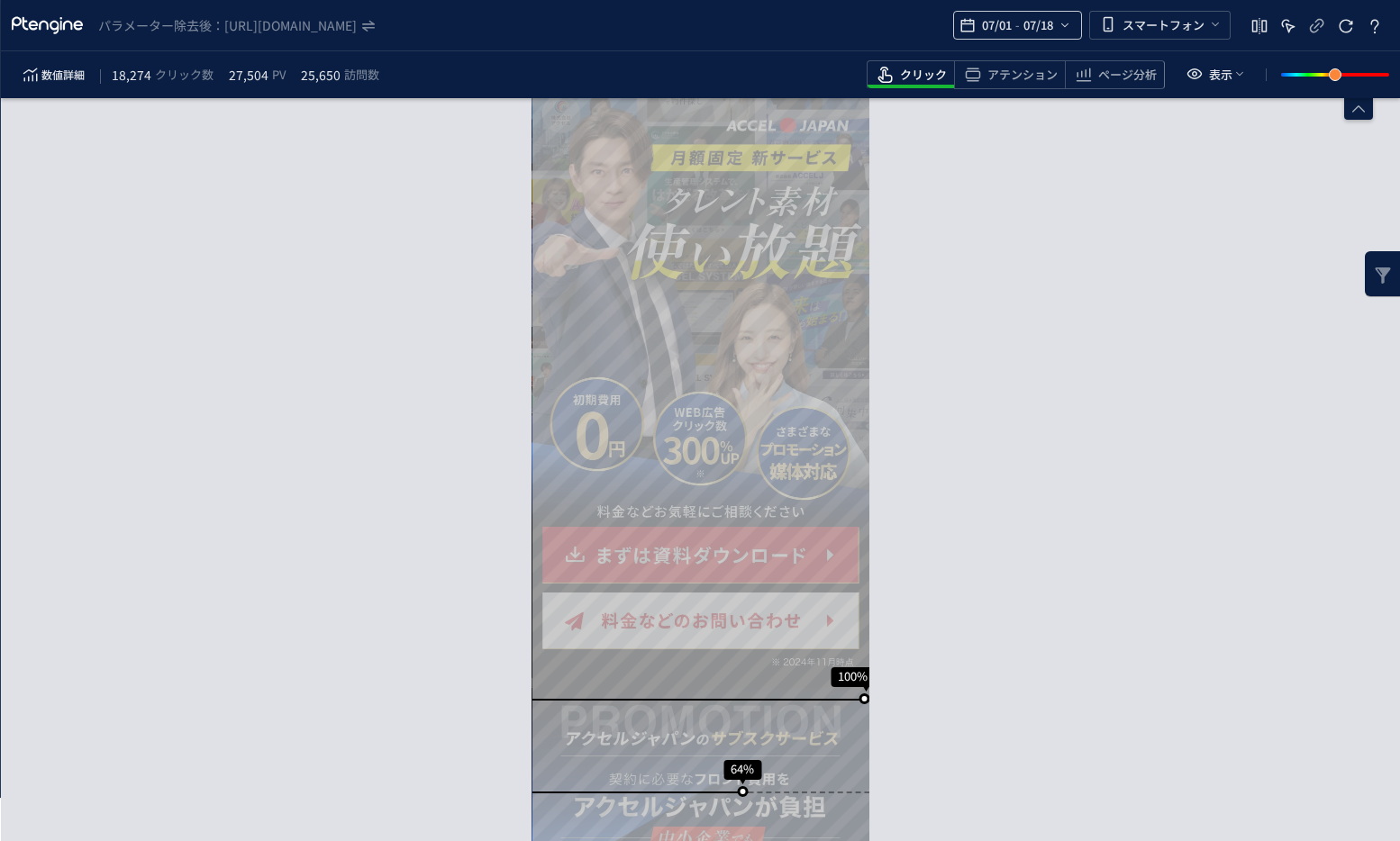 click on "-" 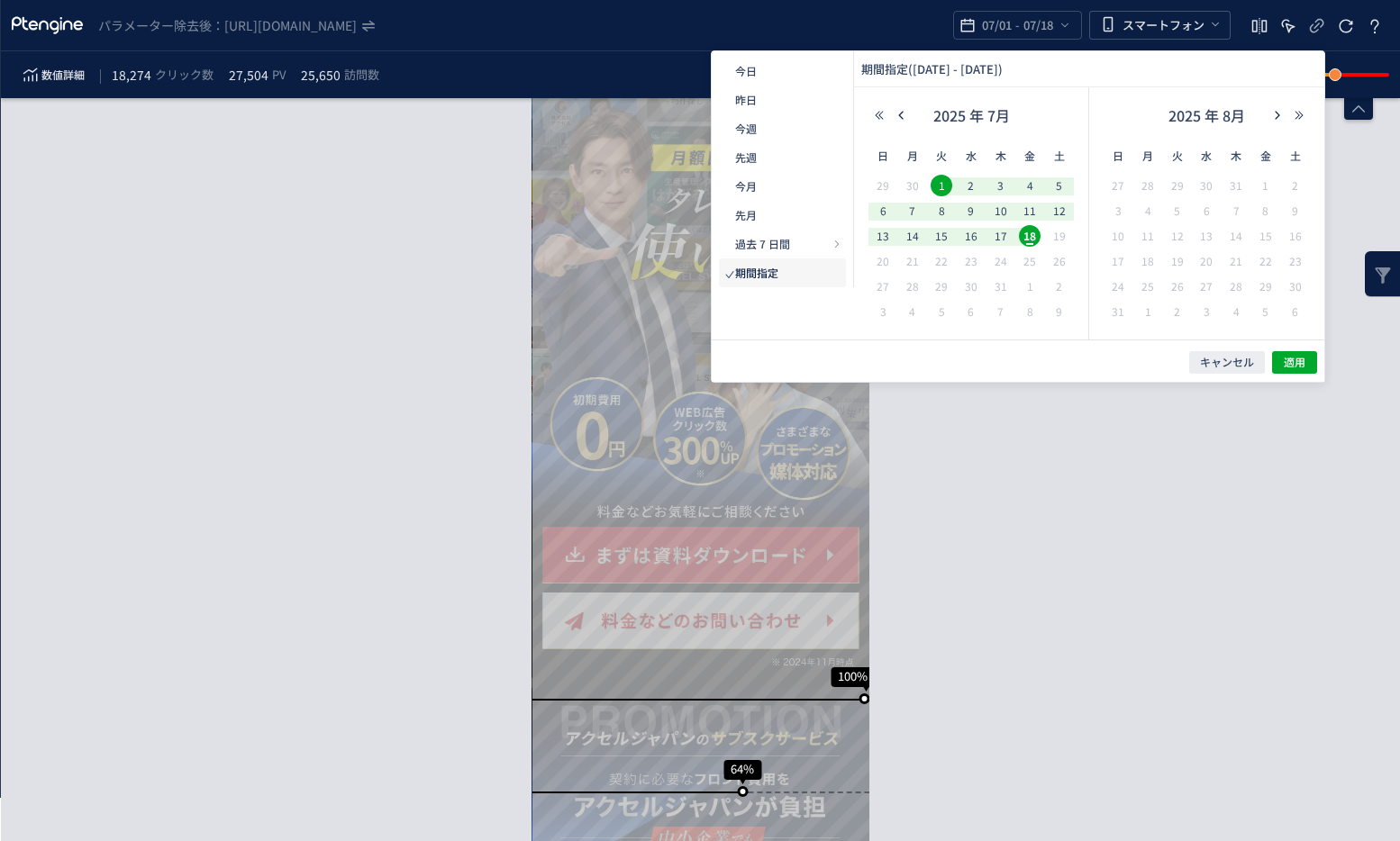 click on "18" at bounding box center (1030, 236) 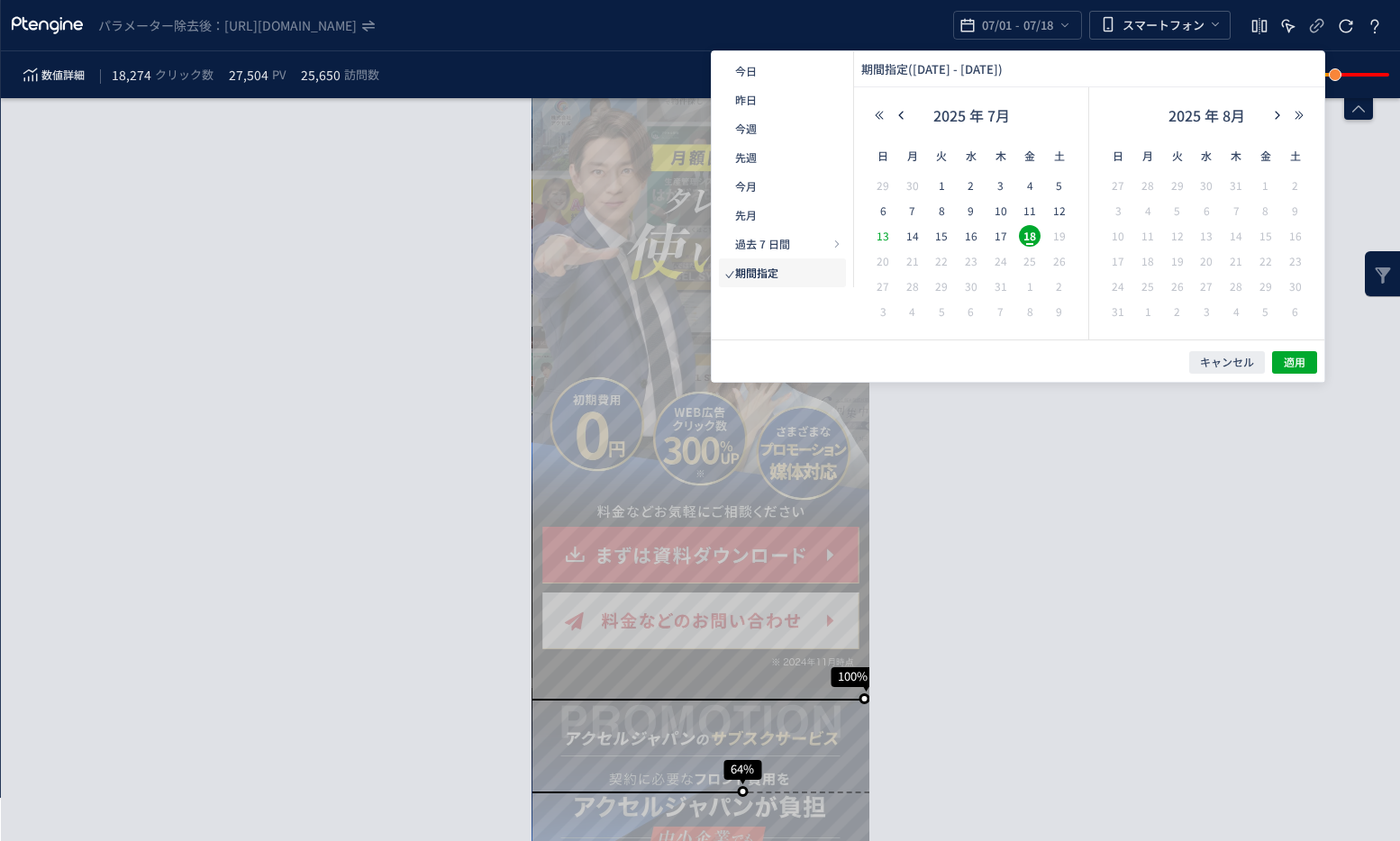 click on "13" at bounding box center (883, 236) 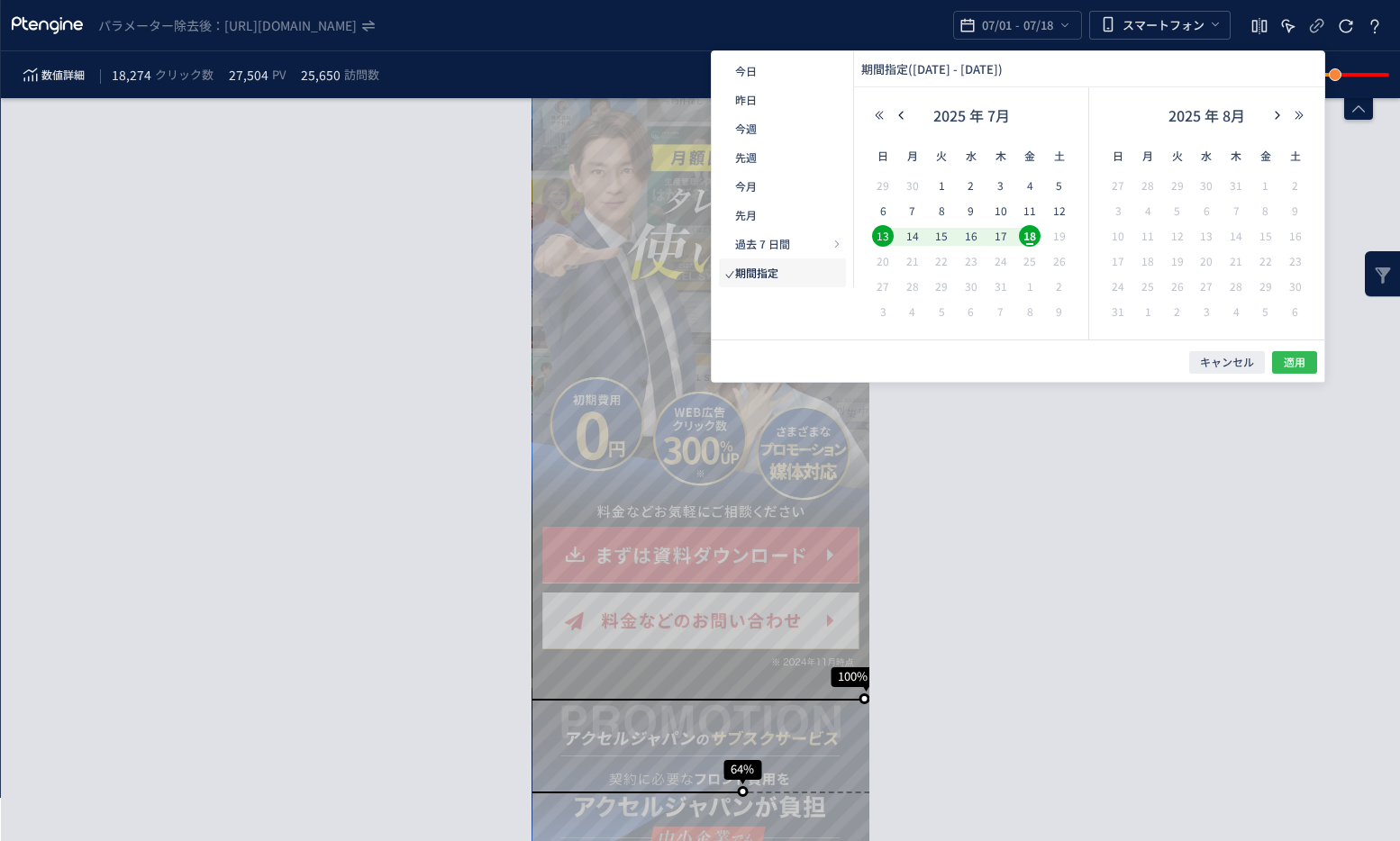 click on "適用" at bounding box center [1295, 362] 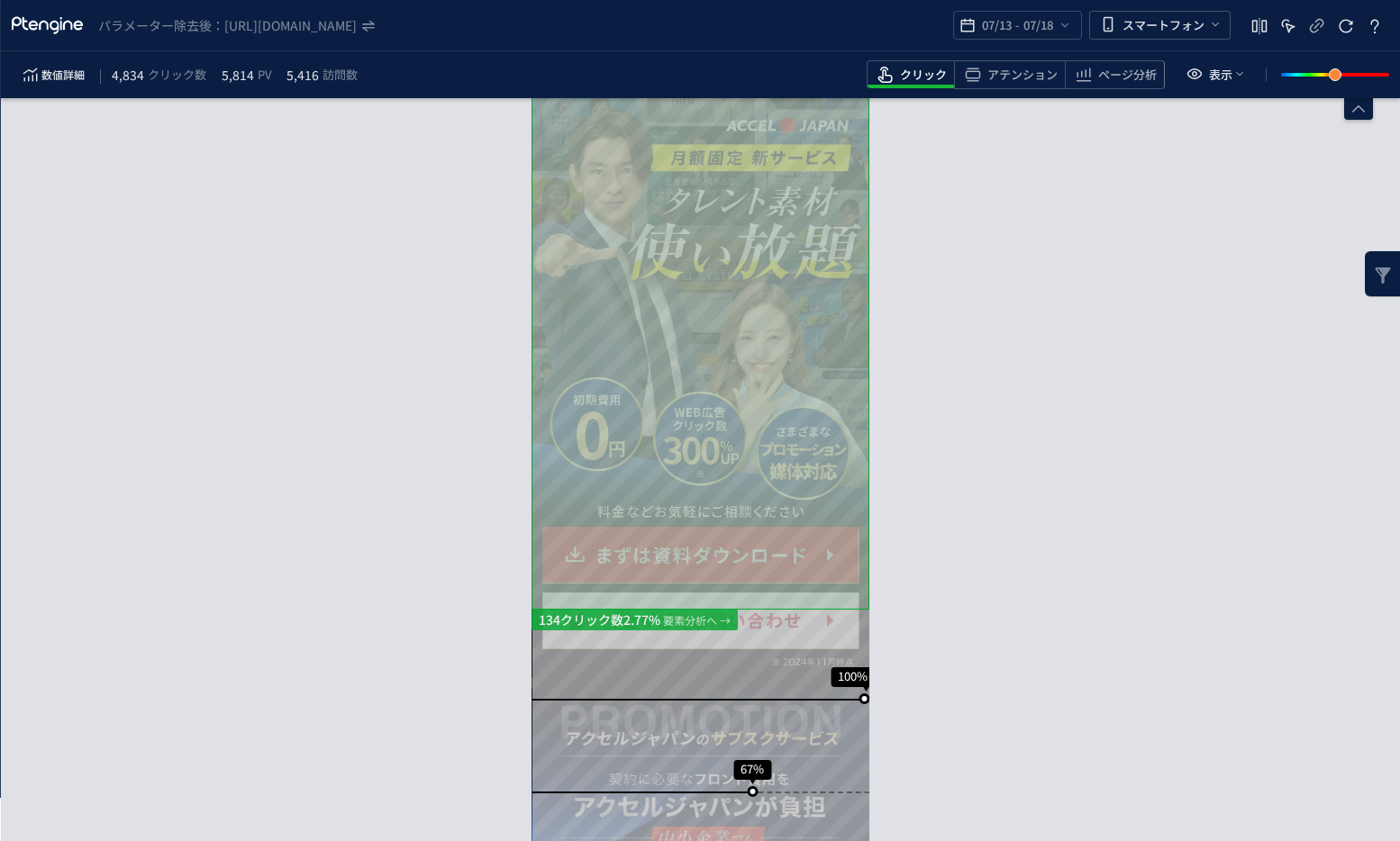 scroll, scrollTop: 945, scrollLeft: 0, axis: vertical 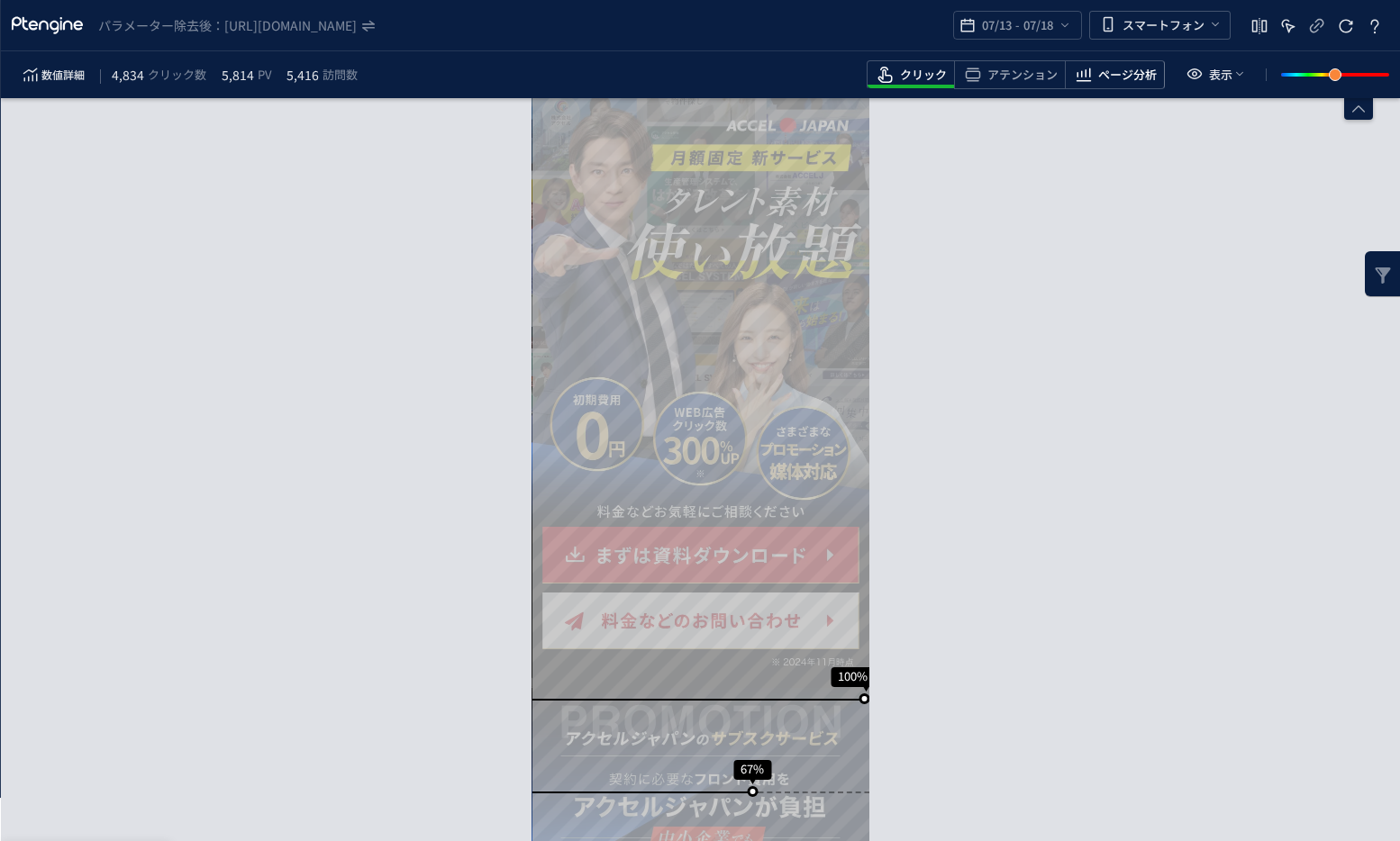 click on "ページ分析" at bounding box center (1127, 75) 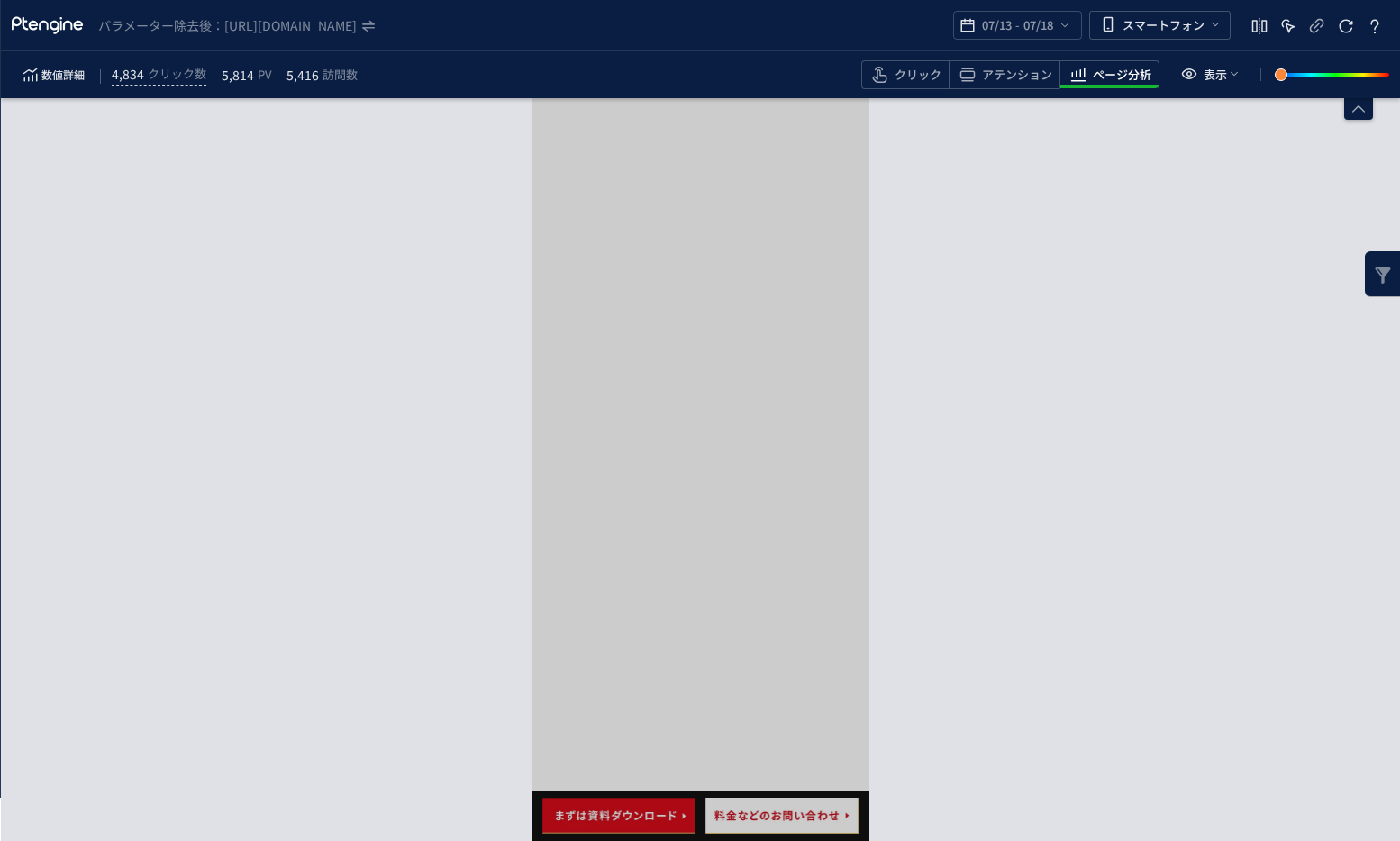 scroll, scrollTop: 6526, scrollLeft: 0, axis: vertical 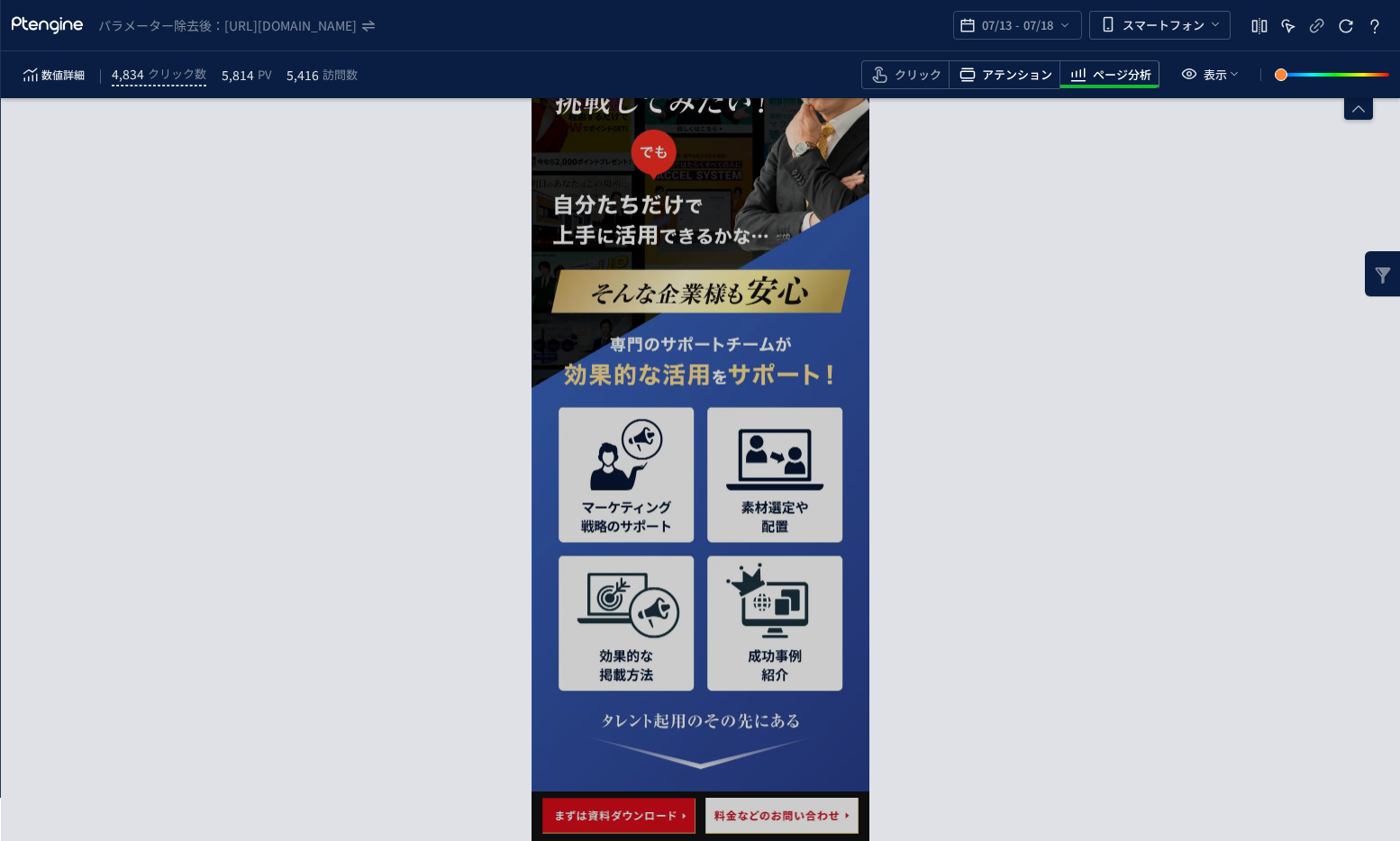 click on "アテンション" at bounding box center (1017, 75) 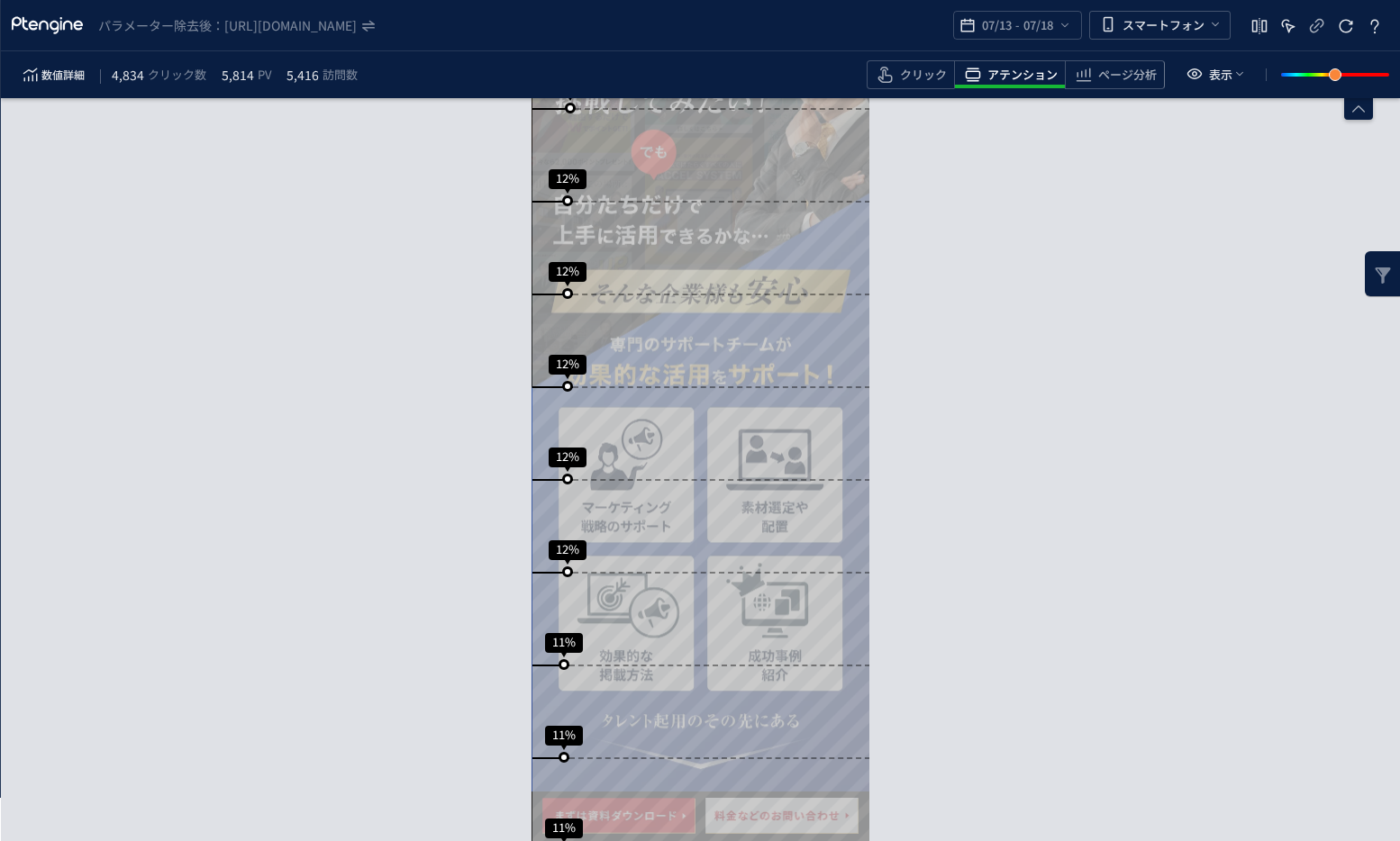 scroll, scrollTop: 5270, scrollLeft: 0, axis: vertical 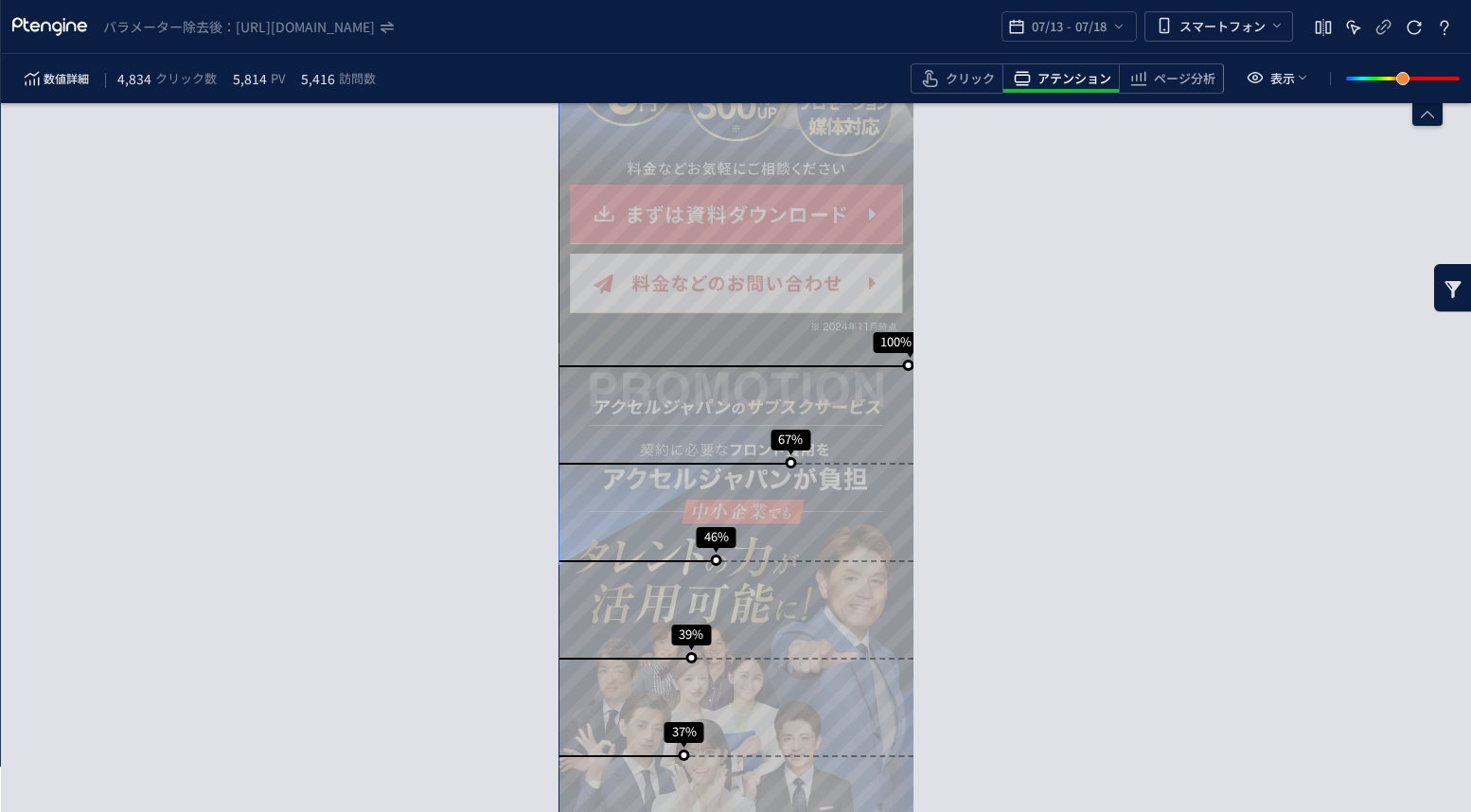 click 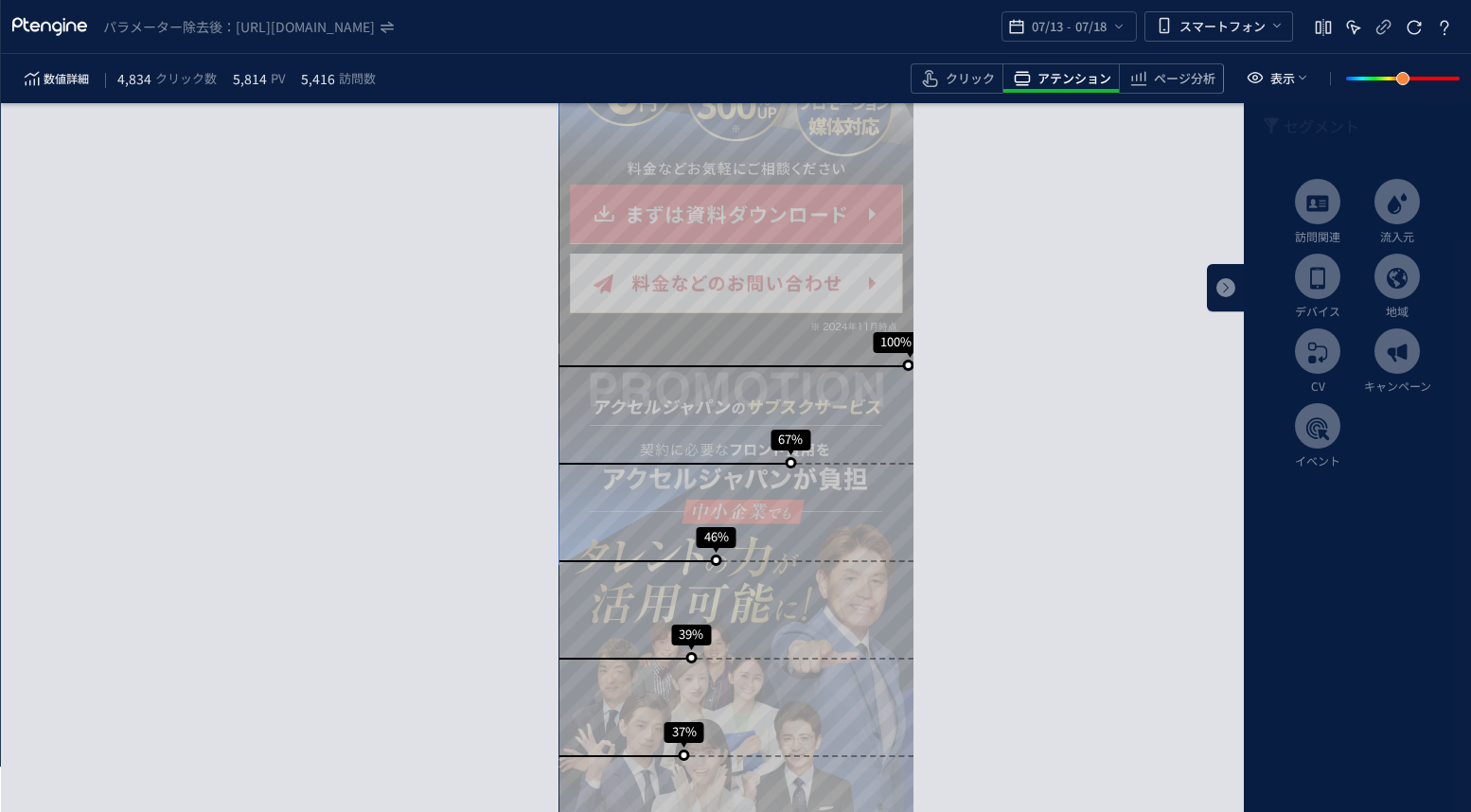 click on "スクロール到達率 100% スクロール到達率 67% スクロール到達率 46% スクロール到達率 39% スクロール到達率 37% スクロール到達率 36% スクロール到達率 35% スクロール到達率 33% スクロール到達率 32% スクロール到達率 31% スクロール到達率 31% スクロール到達率 30% スクロール到達率 30% スクロール到達率 29% スクロール到達率 29% スクロール到達率 28% スクロール到達率 28% スクロール到達率 27% スクロール到達率 27% スクロール到達率 27% スクロール到達率 27% スクロール到達率 26% スクロール到達率 26% スクロール到達率 26% スクロール到達率 26% スクロール到達率 25% スクロール到達率 25% スクロール到達率 24% スクロール到達率 24% スクロール到達率 23% スクロール到達率 23% スクロール到達率 22% スクロール到達率 22% スクロール到達率 21% スクロール到達率 20% 20% 19%" 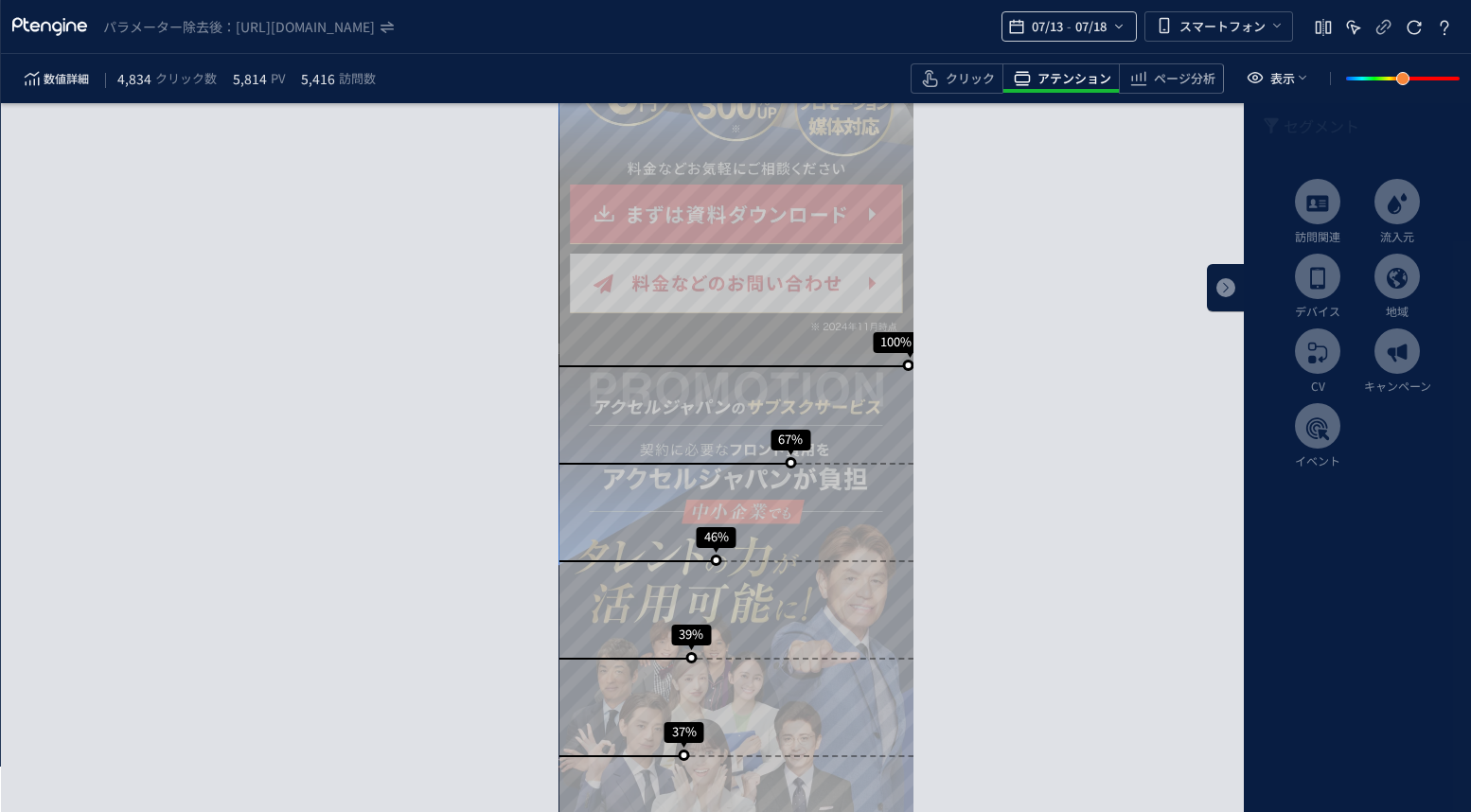 click on "07/13" at bounding box center (1047, 26) 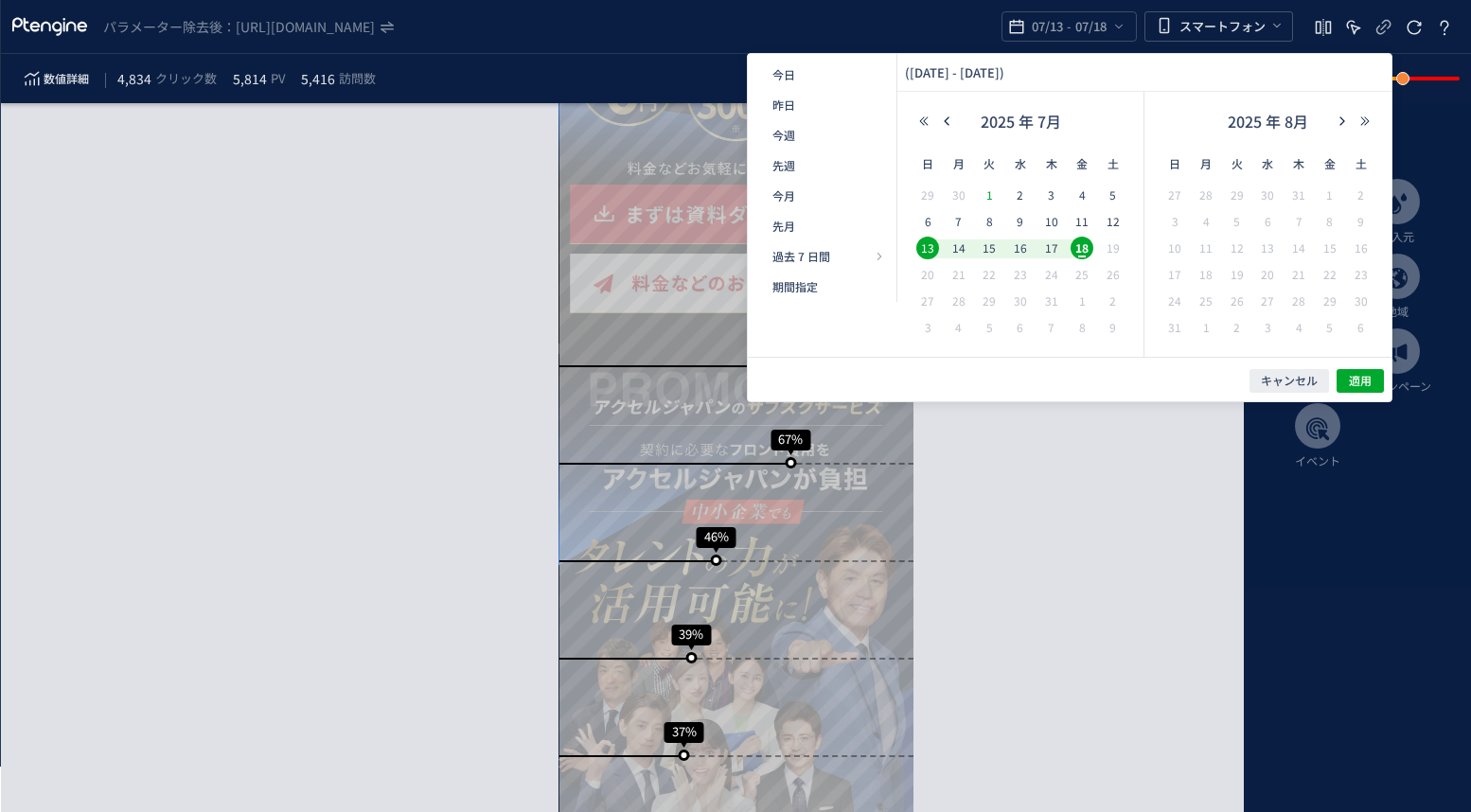 click on "1" 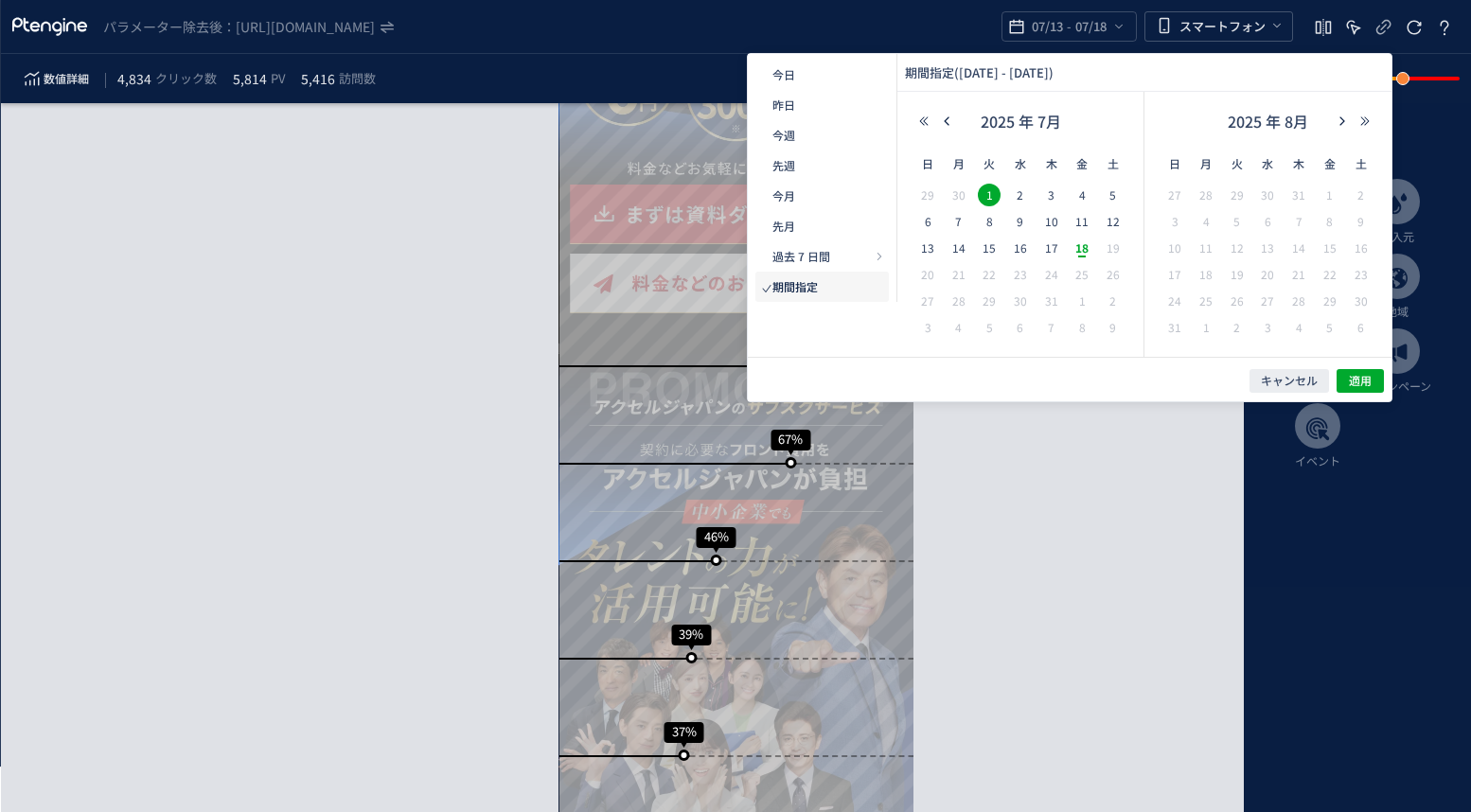 click on "18" at bounding box center [1082, 248] 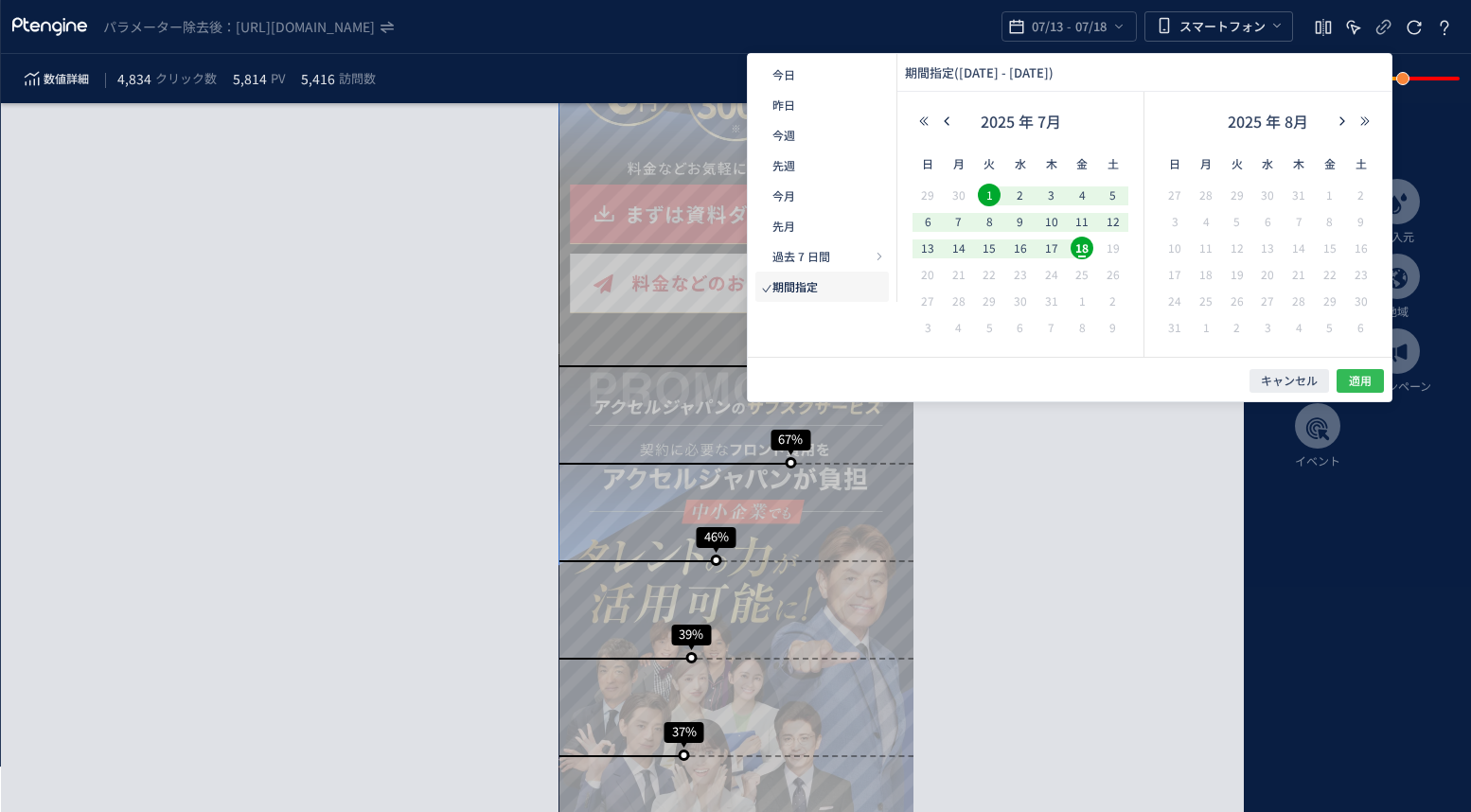 click on "適用" at bounding box center (1360, 380) 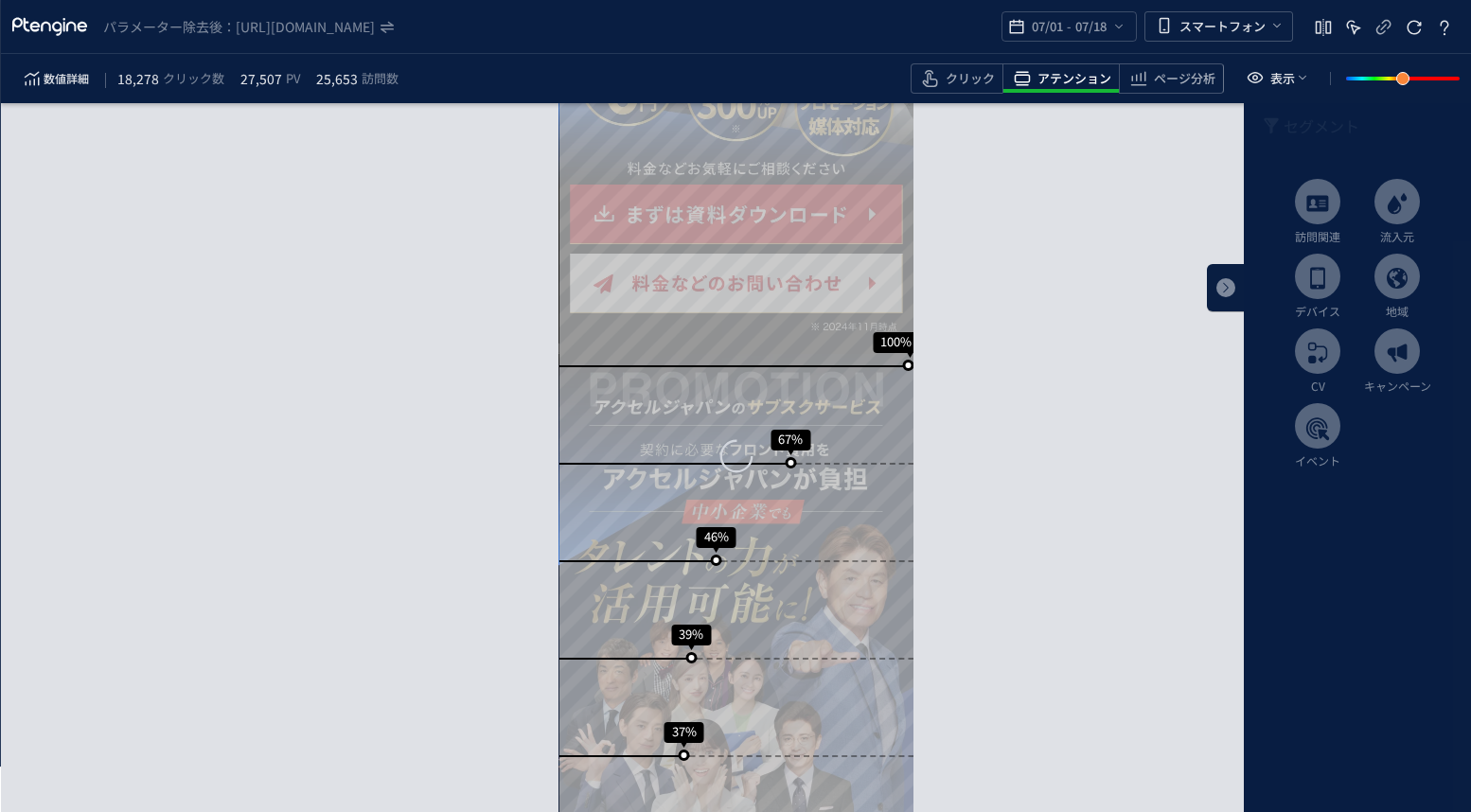 click at bounding box center [1226, 288] 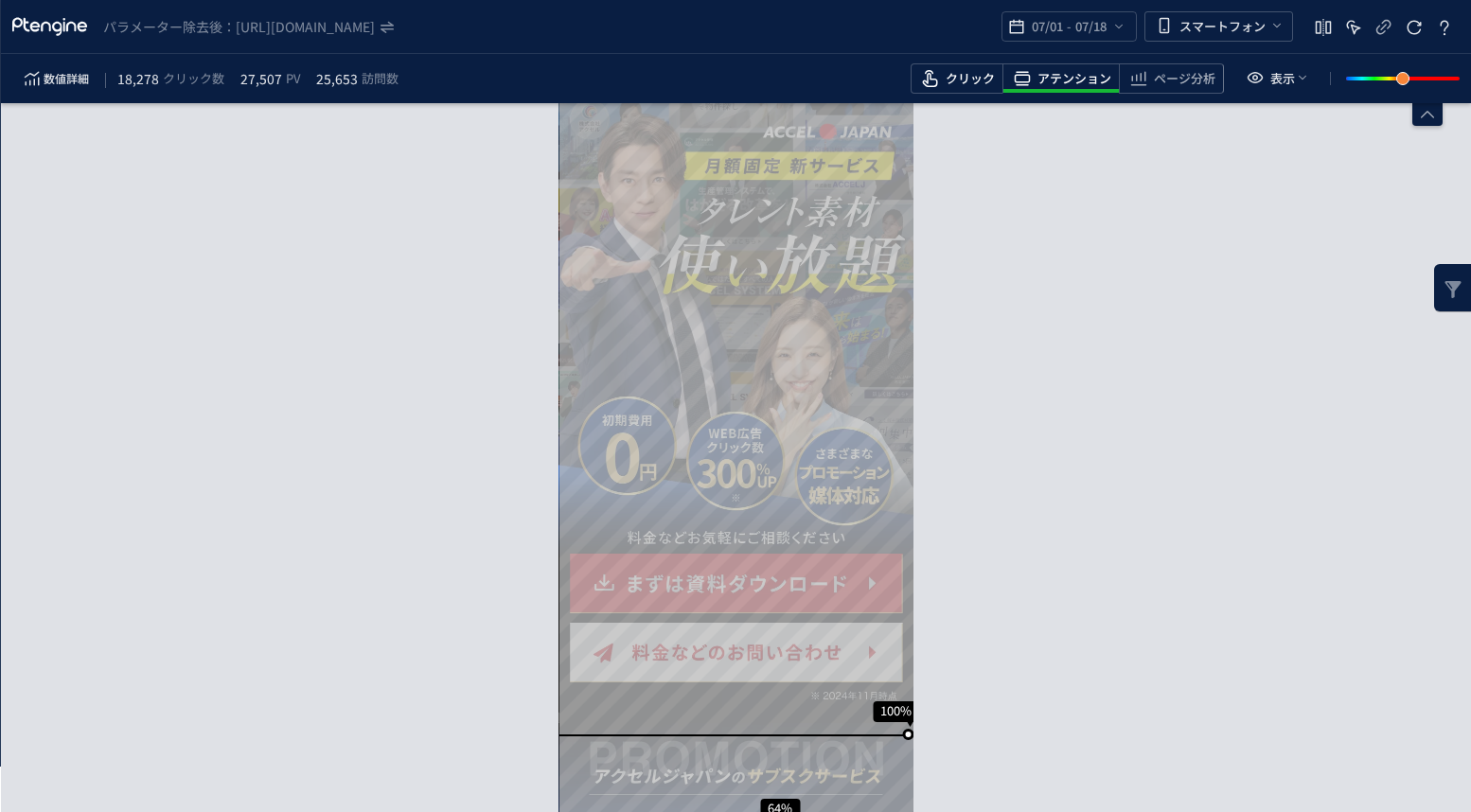 click on "クリック" at bounding box center [970, 79] 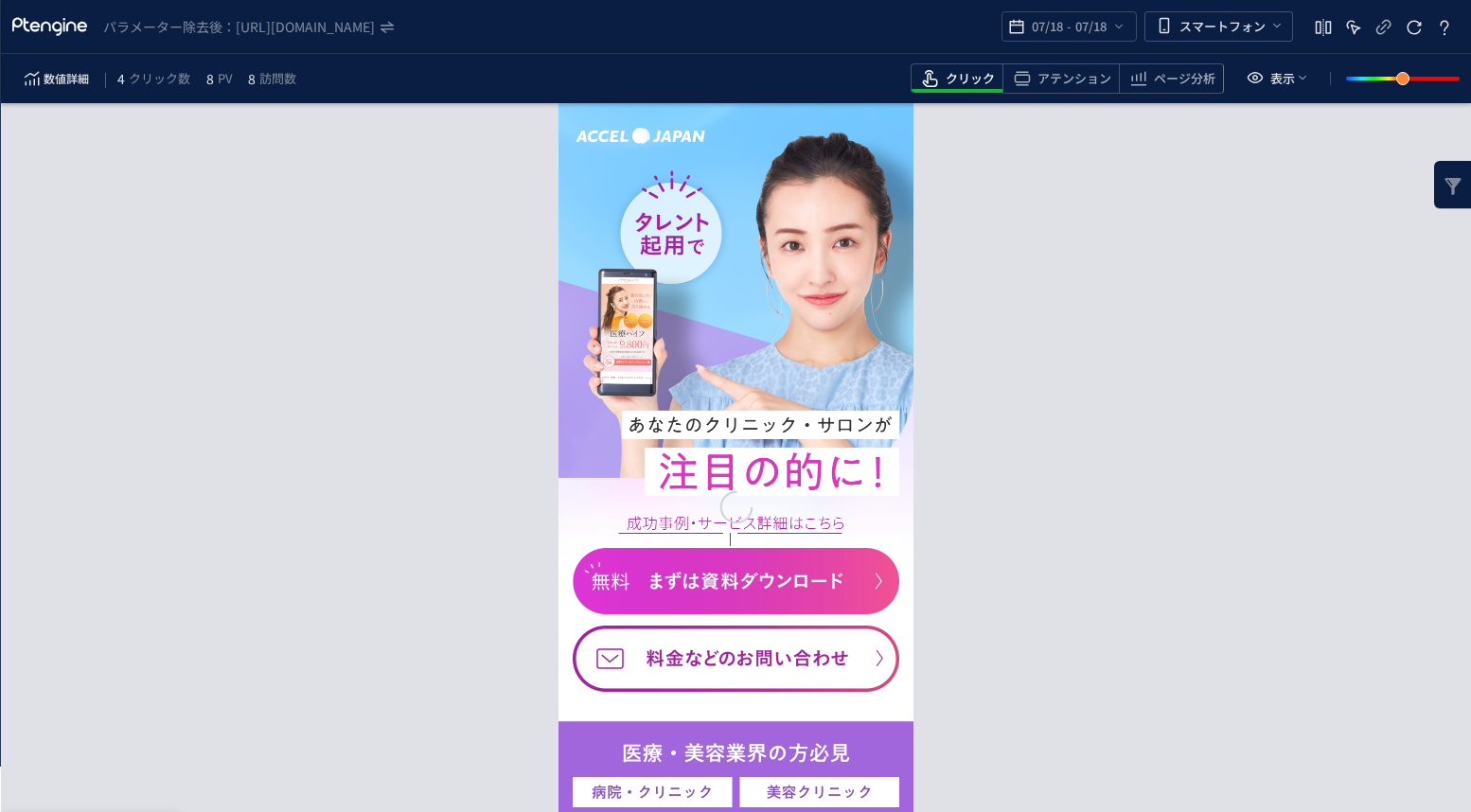 scroll, scrollTop: 0, scrollLeft: 0, axis: both 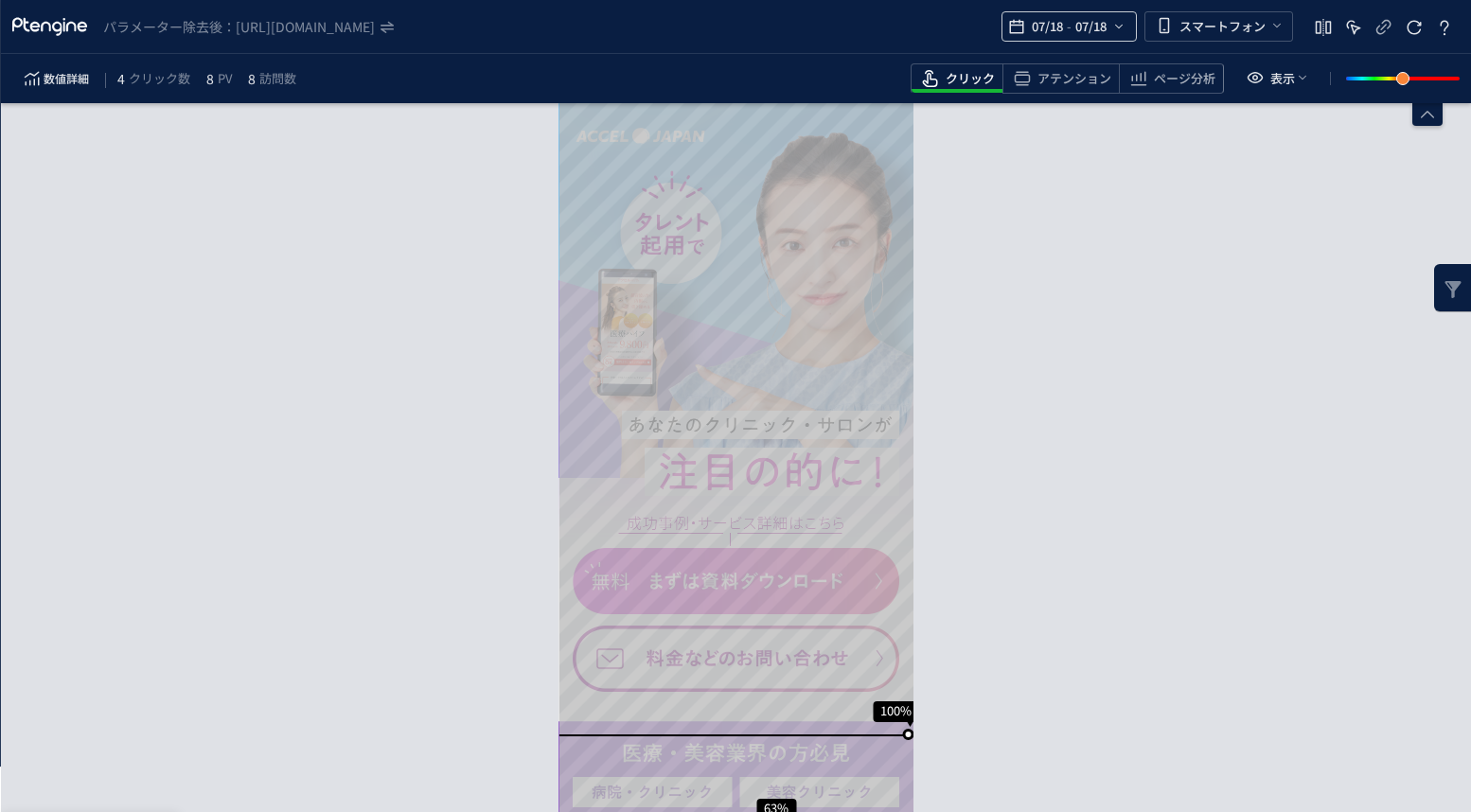 click on "07/18" at bounding box center [1047, 26] 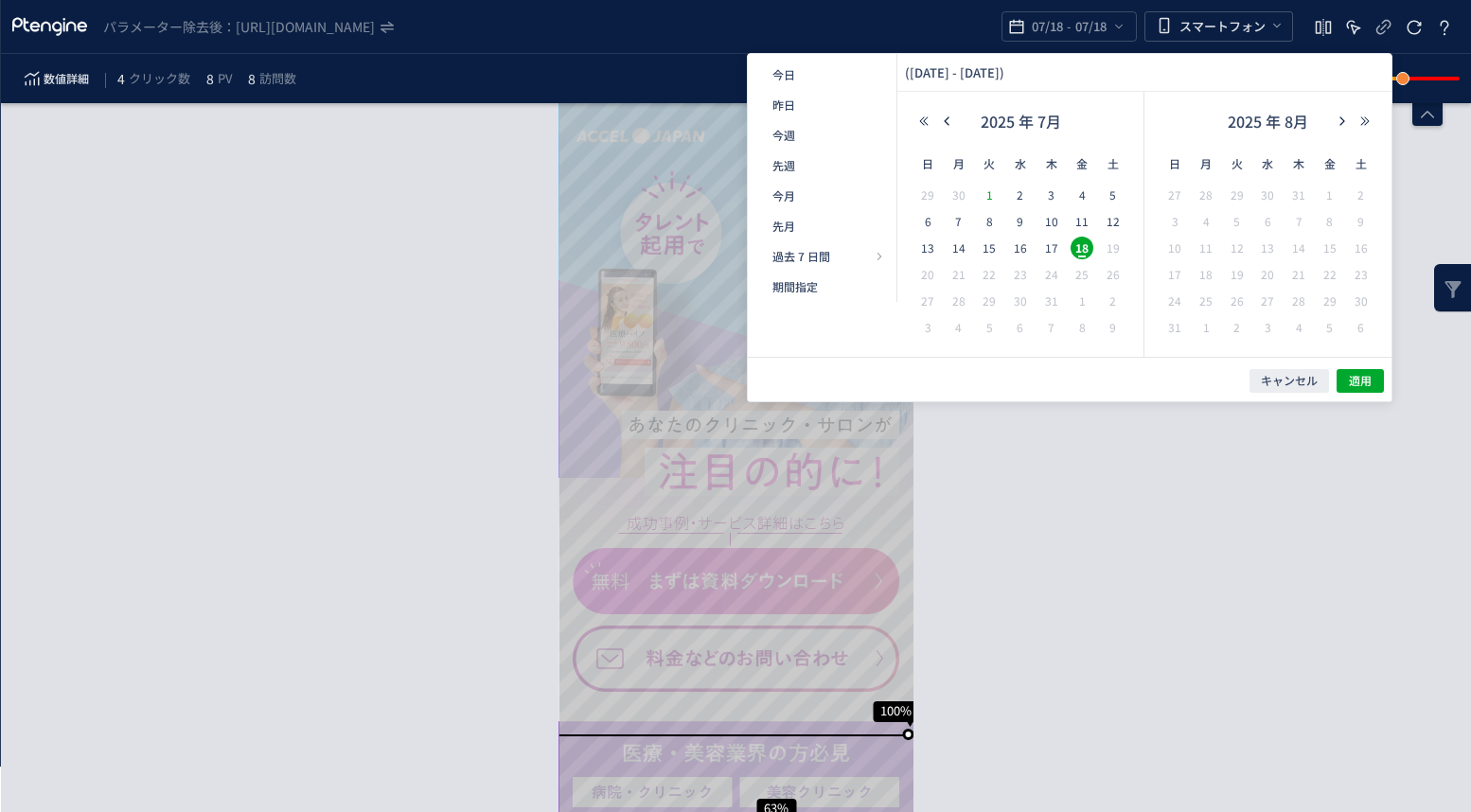 click on "1" at bounding box center [989, 195] 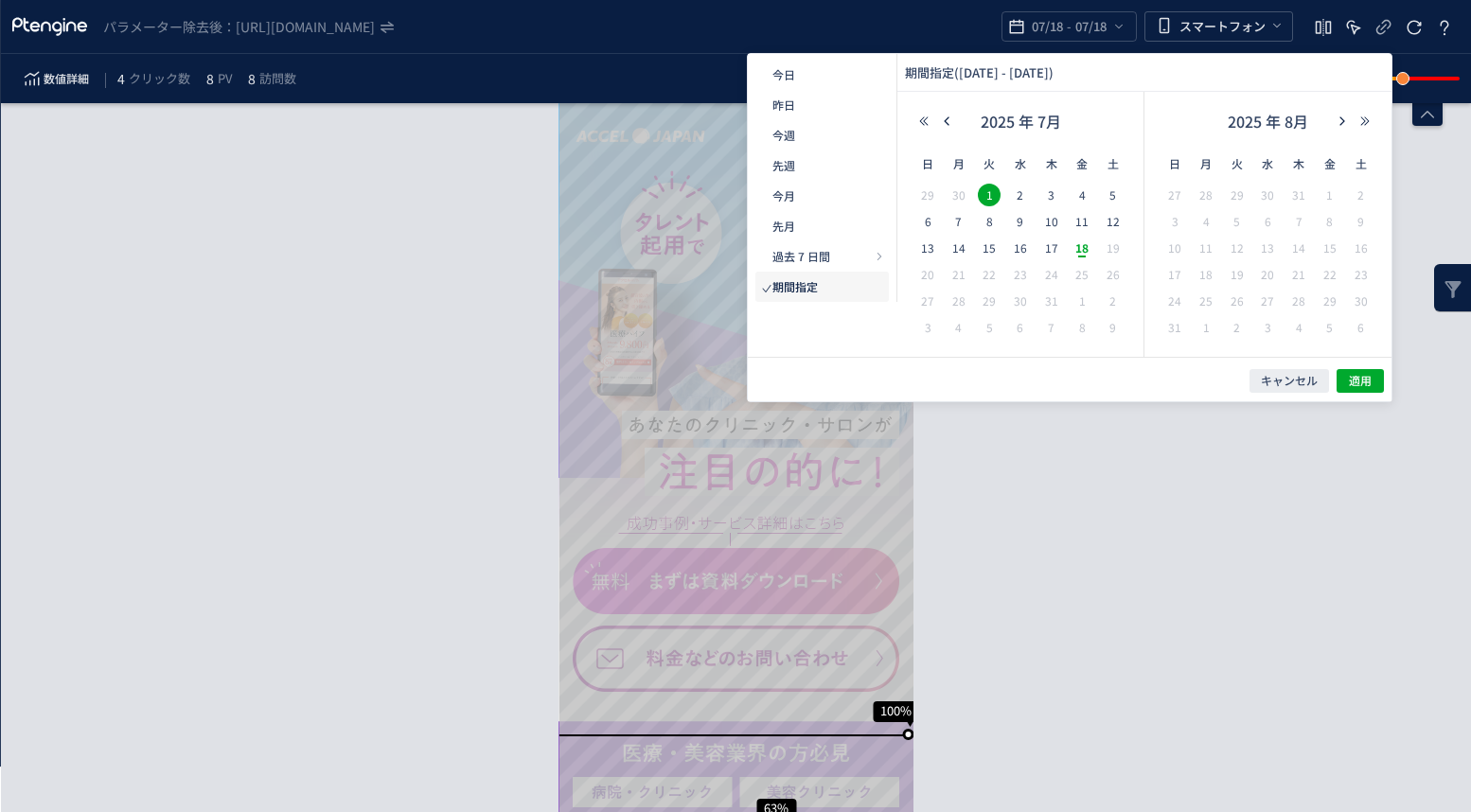 click on "18" at bounding box center (1082, 248) 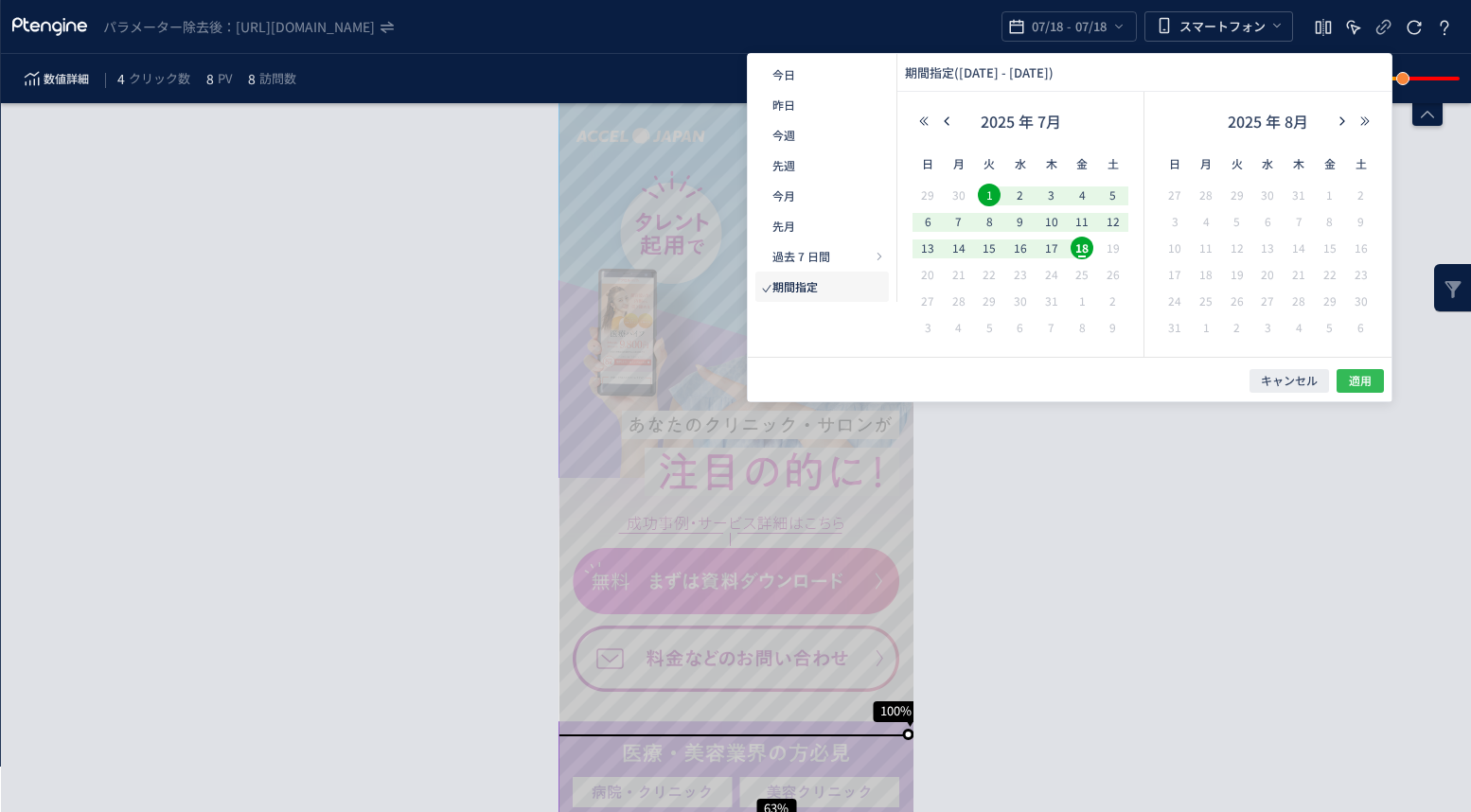 click on "適用" at bounding box center (1360, 380) 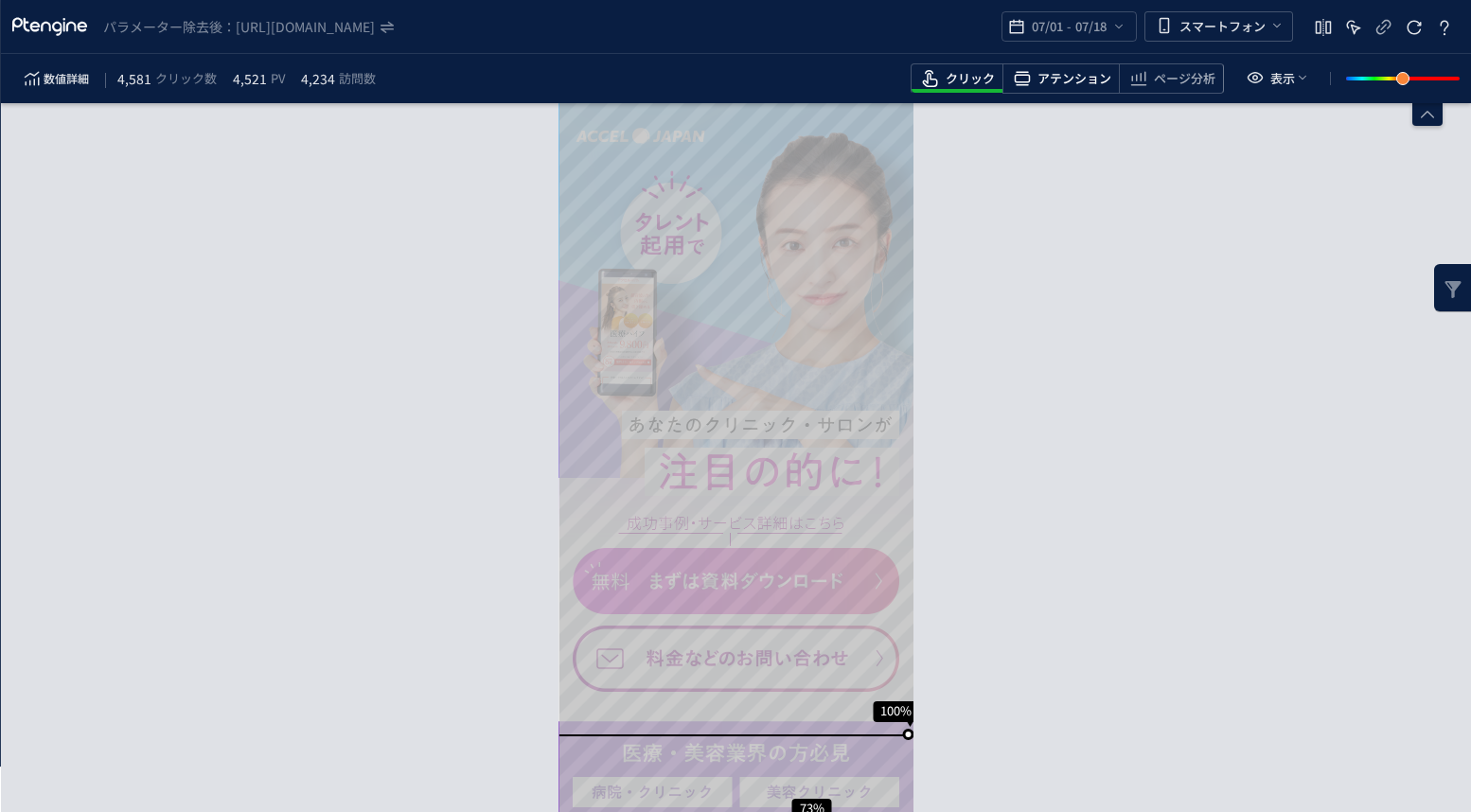 click on "アテンション" at bounding box center [1074, 79] 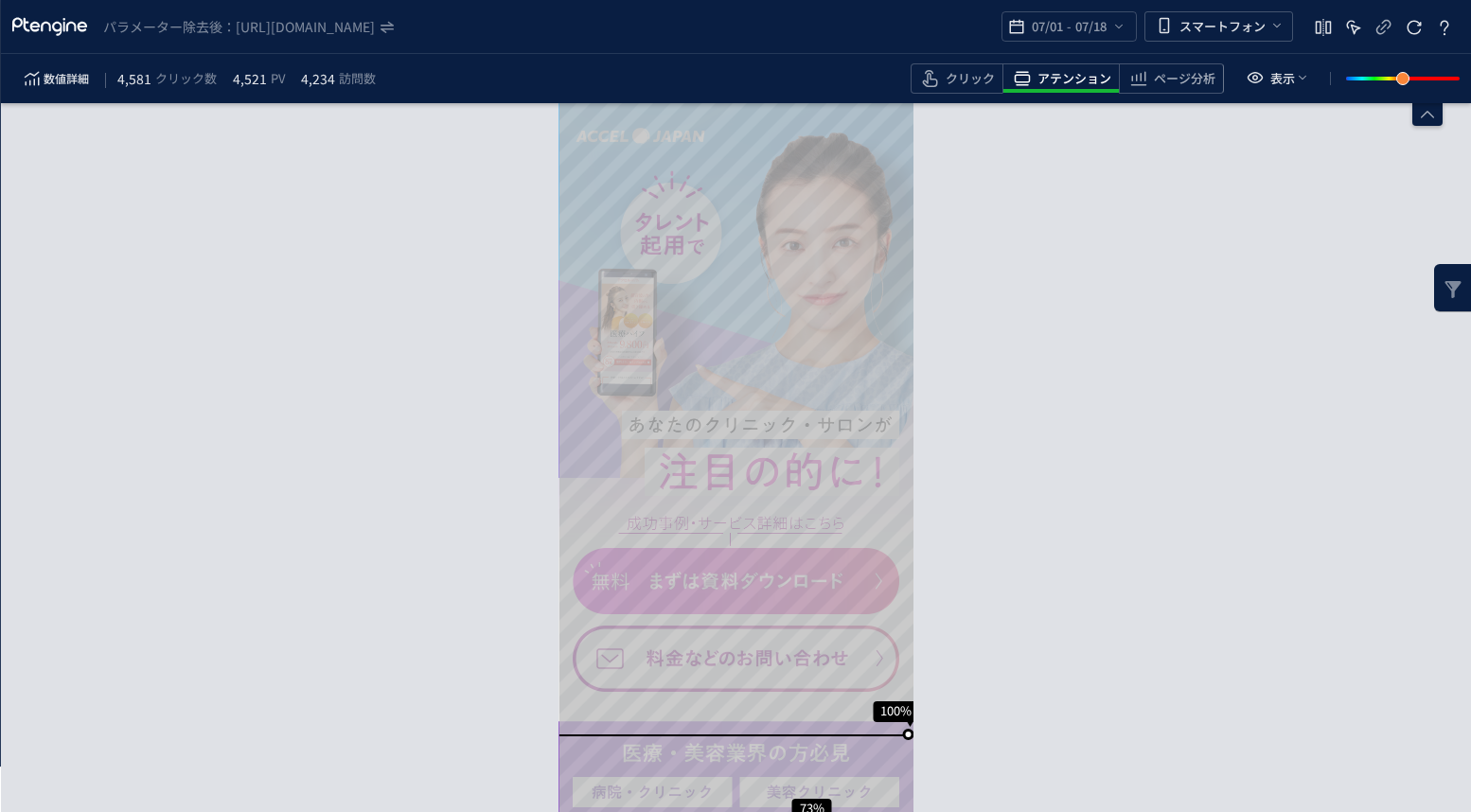 scroll, scrollTop: 836, scrollLeft: 0, axis: vertical 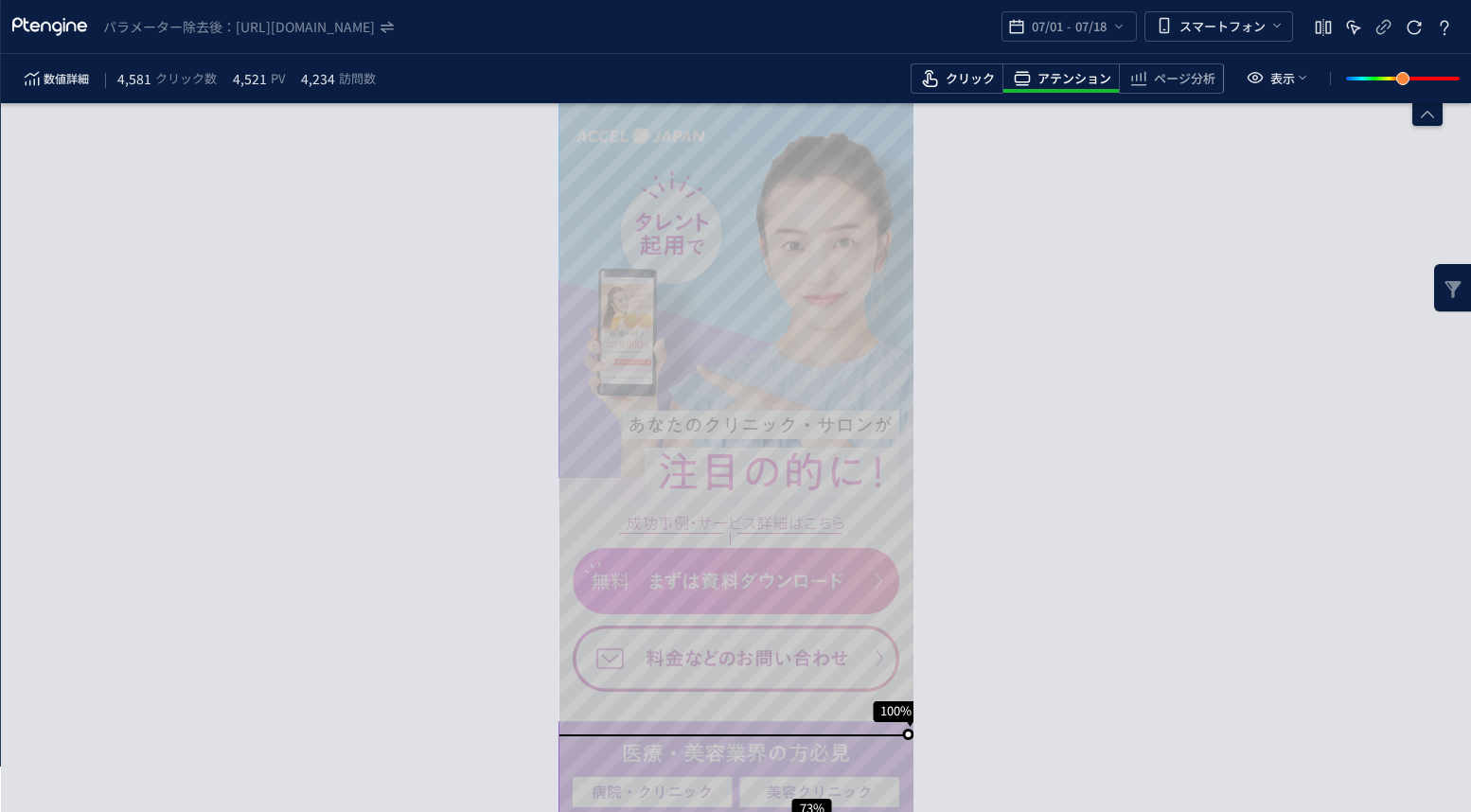 click 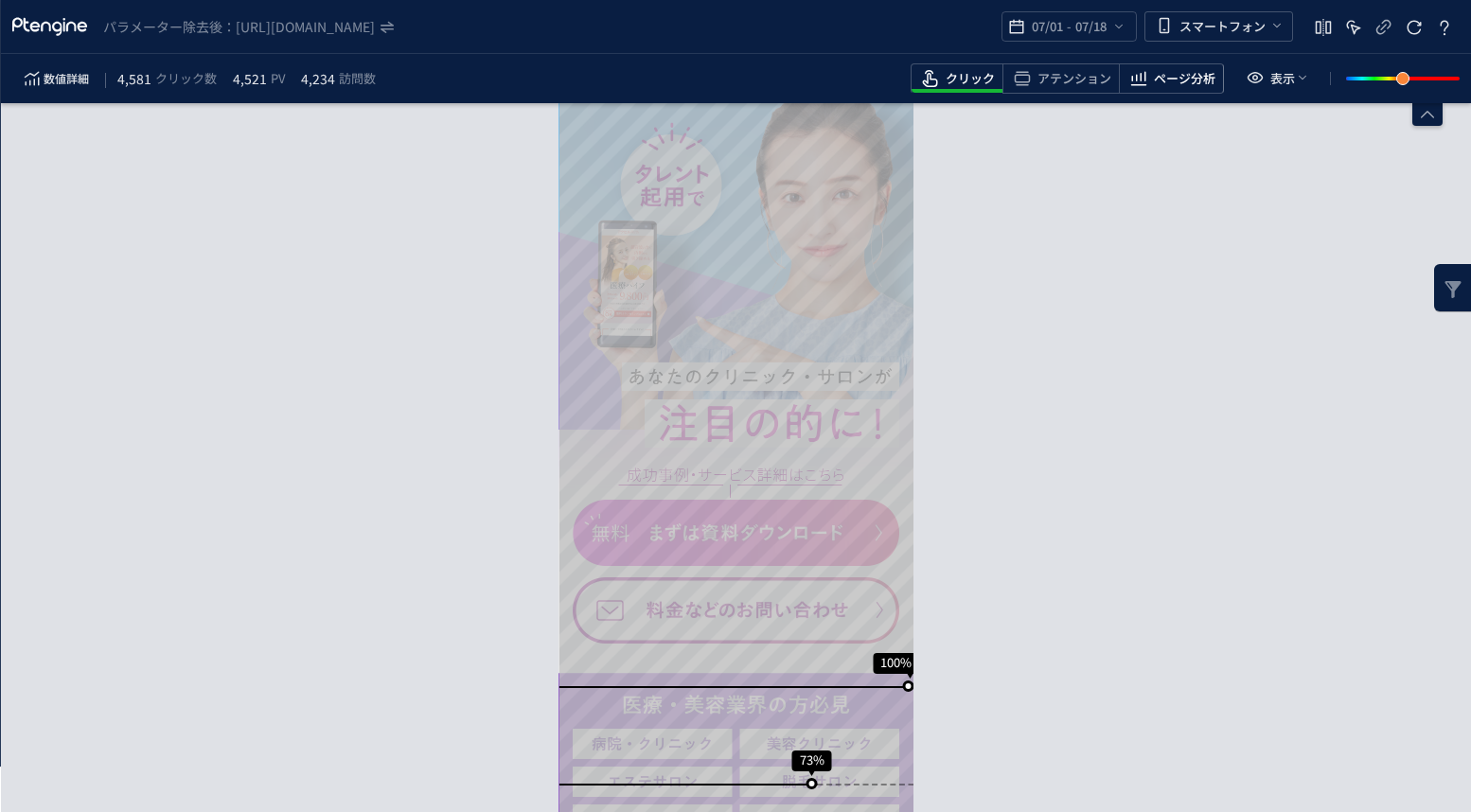 click on "ページ分析" at bounding box center [1184, 79] 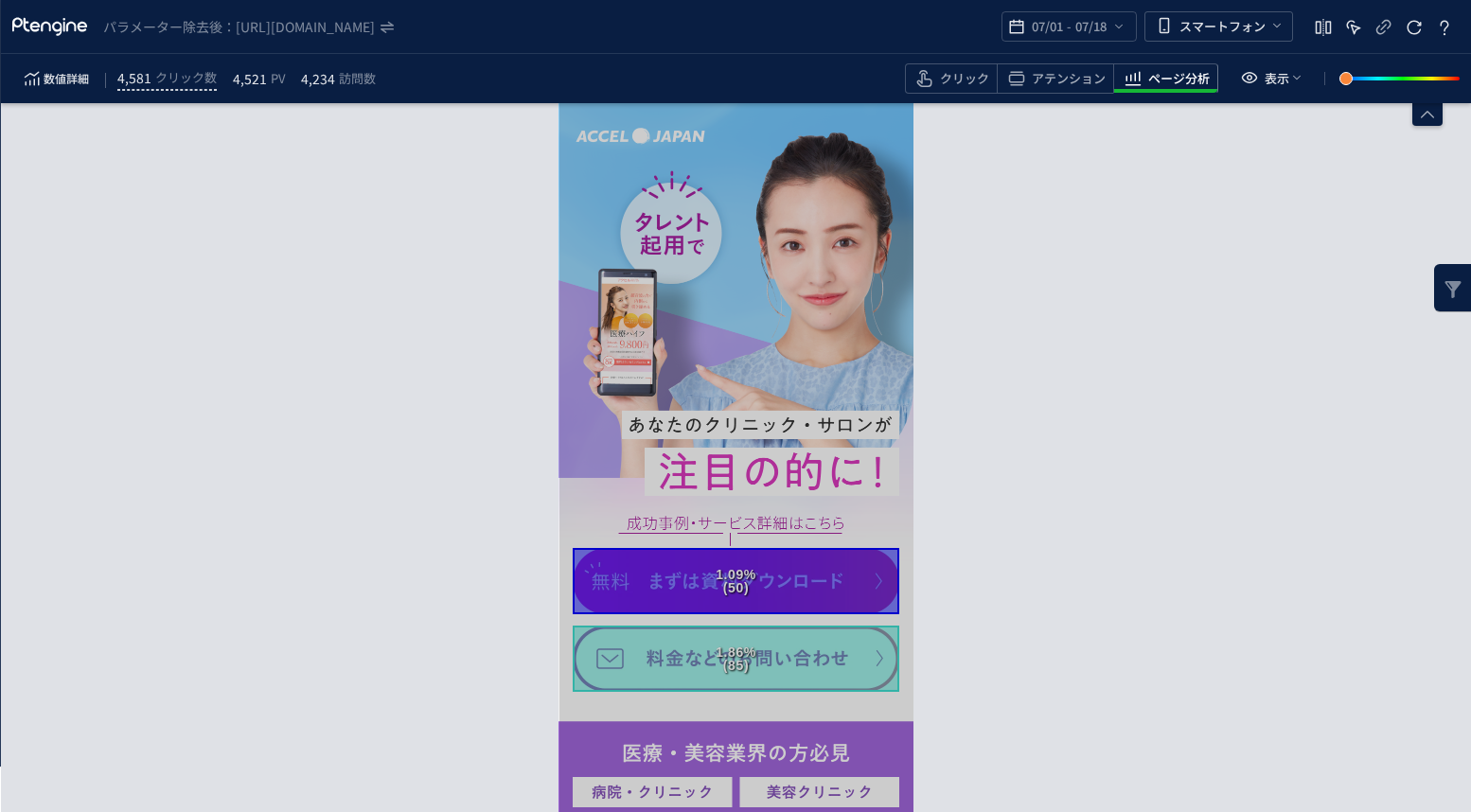 click on "数値詳細 4,581 クリック数 4,521 PV 4,234 訪問数 クリック アテンション ページ分析  表示" at bounding box center [736, 79] 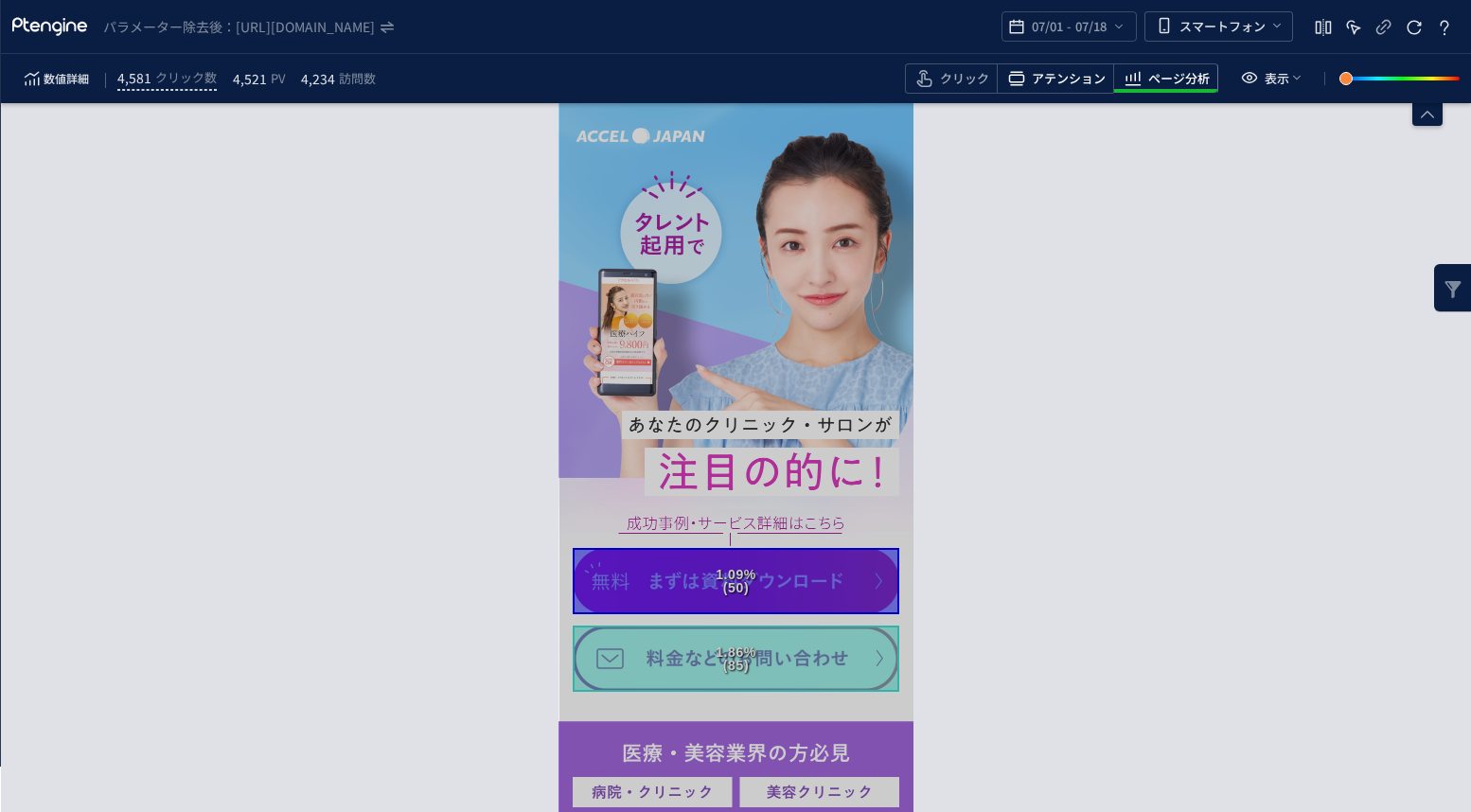 click on "アテンション" at bounding box center [1069, 79] 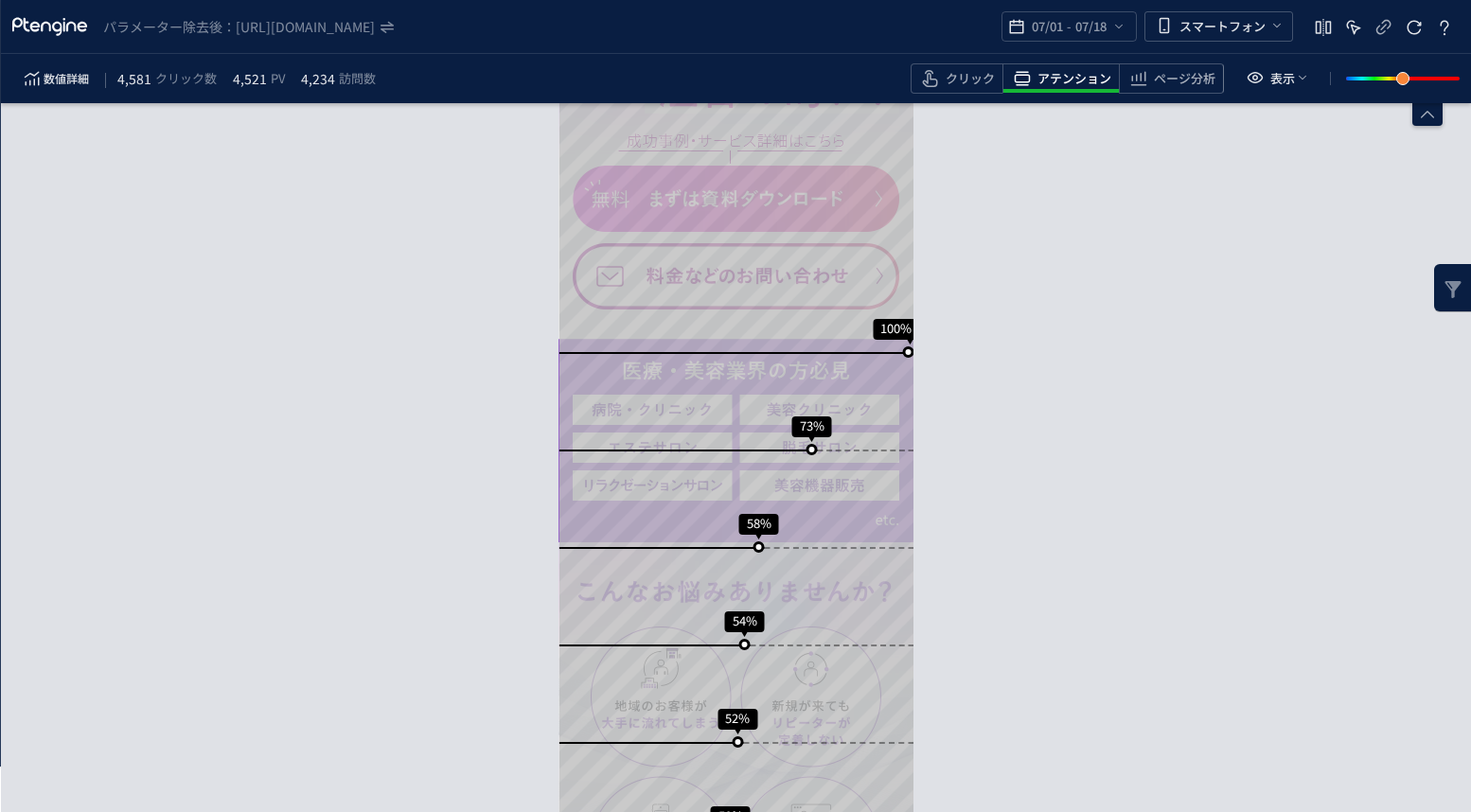scroll, scrollTop: 0, scrollLeft: 0, axis: both 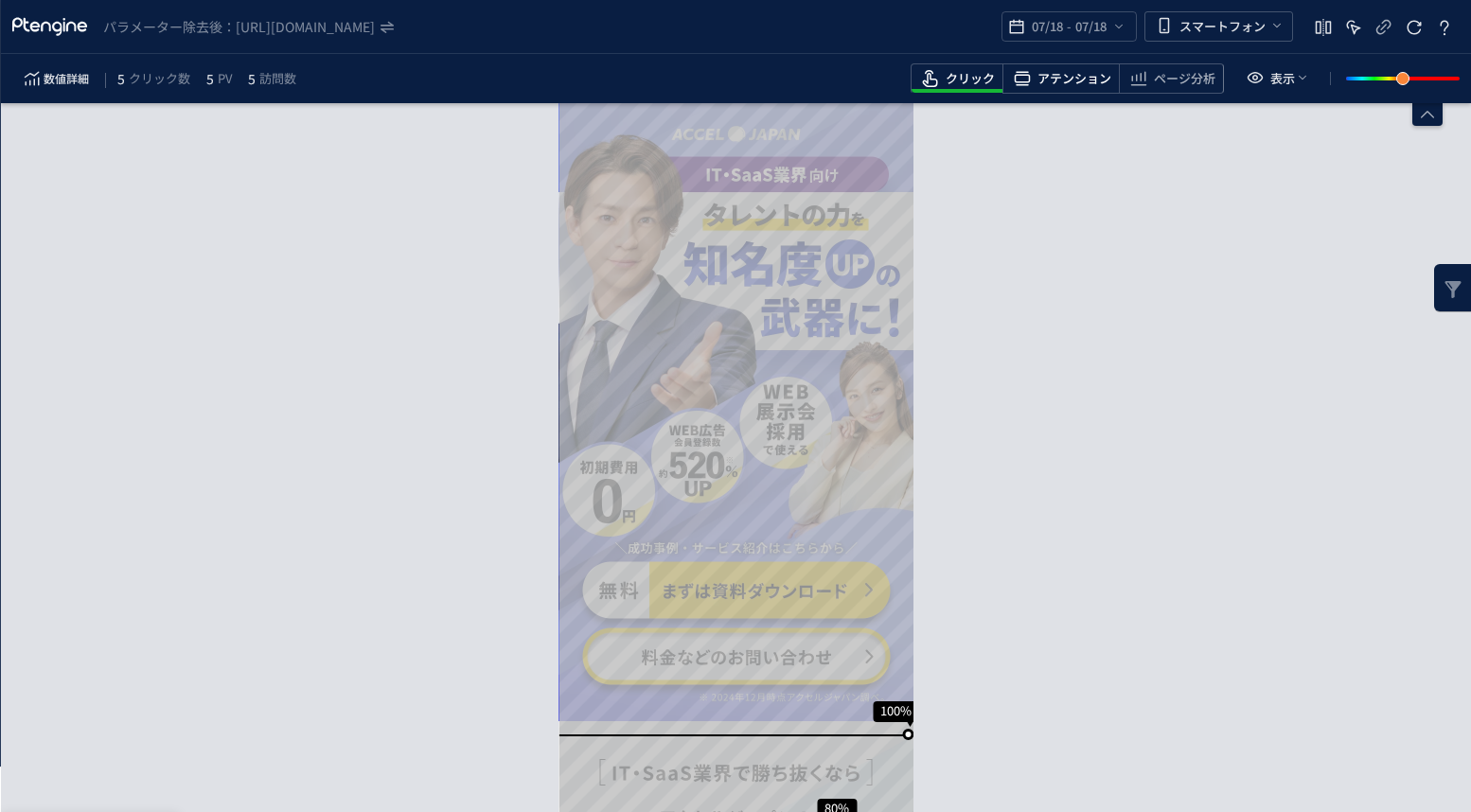 click at bounding box center [1061, 91] 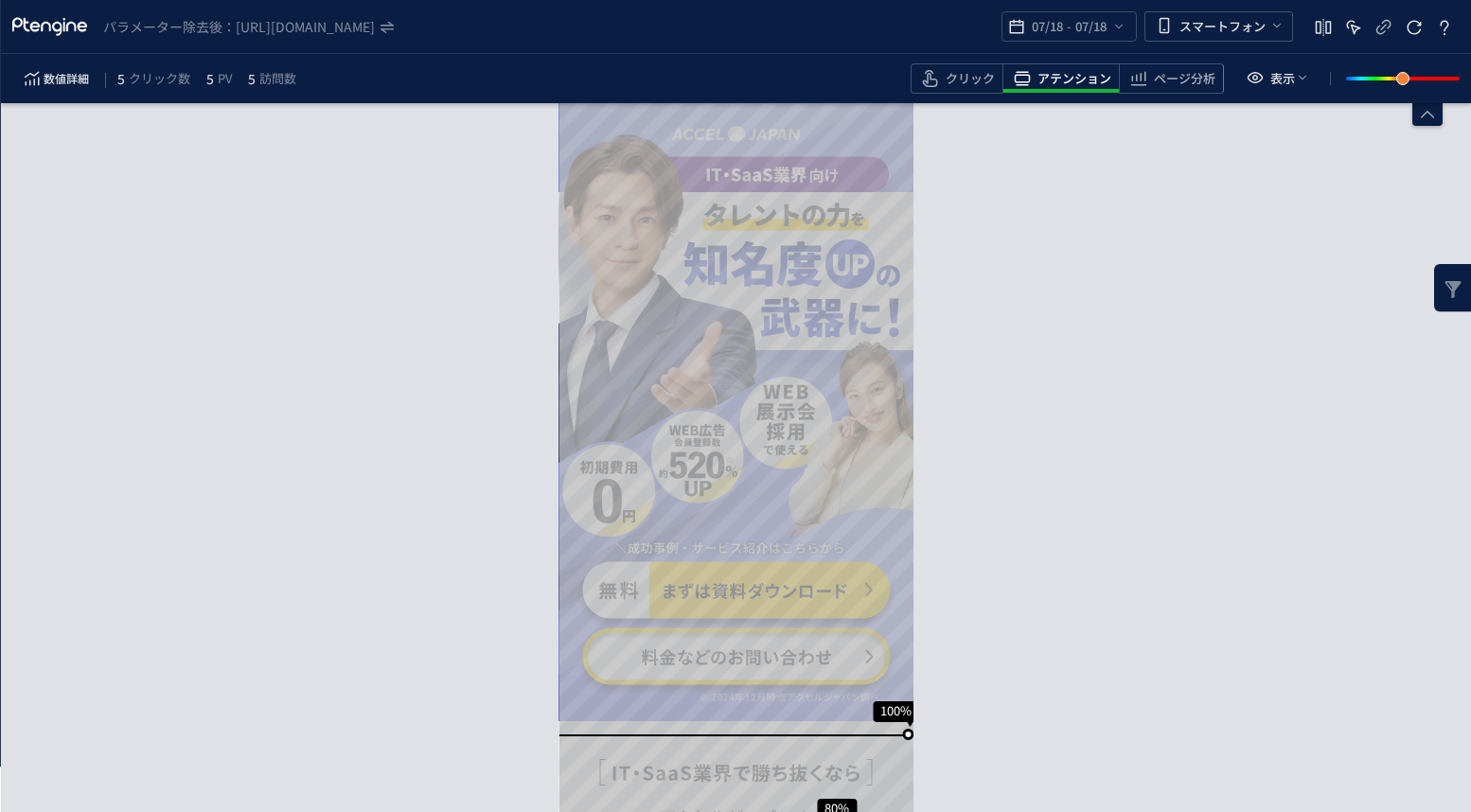 scroll, scrollTop: 45, scrollLeft: 0, axis: vertical 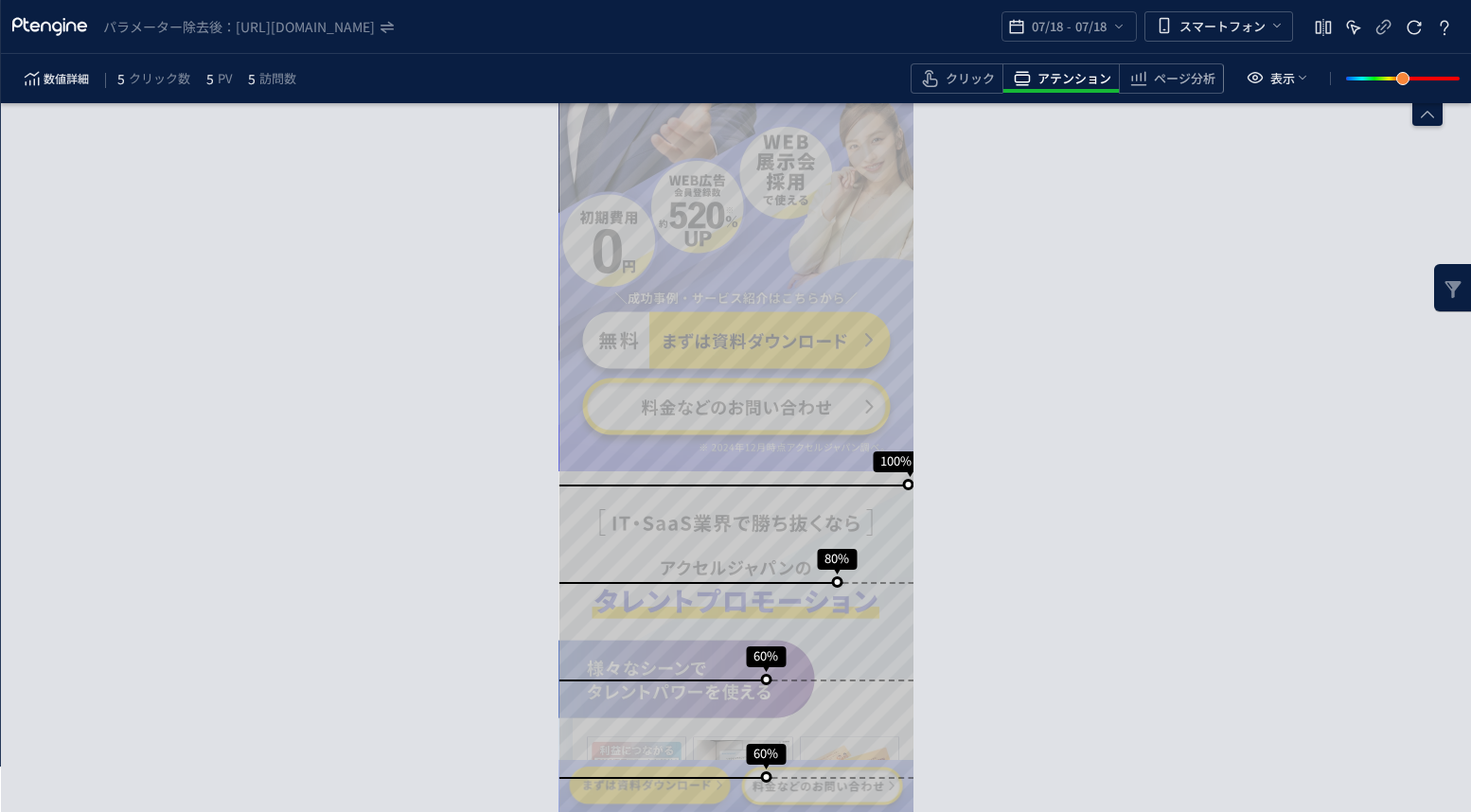 click on "スクロール到達率 100% スクロール到達率 80% スクロール到達率 60% スクロール到達率 60% スクロール到達率 60% スクロール到達率 60% スクロール到達率 40% スクロール到達率 40% スクロール到達率 40% スクロール到達率 40% スクロール到達率 40% スクロール到達率 40% スクロール到達率 40% スクロール到達率 40% スクロール到達率 40% スクロール到達率 40% スクロール到達率 40% スクロール到達率 40% スクロール到達率 40% スクロール到達率 40% スクロール到達率 40% スクロール到達率 40% スクロール到達率 40% スクロール到達率 40% スクロール到達率 40% スクロール到達率 40% スクロール到達率 40% スクロール到達率 40% スクロール到達率 40% スクロール到達率 40% スクロール到達率 40% スクロール到達率 20% スクロール到達率 20% スクロール到達率 20% スクロール到達率 20% 20% 20%" 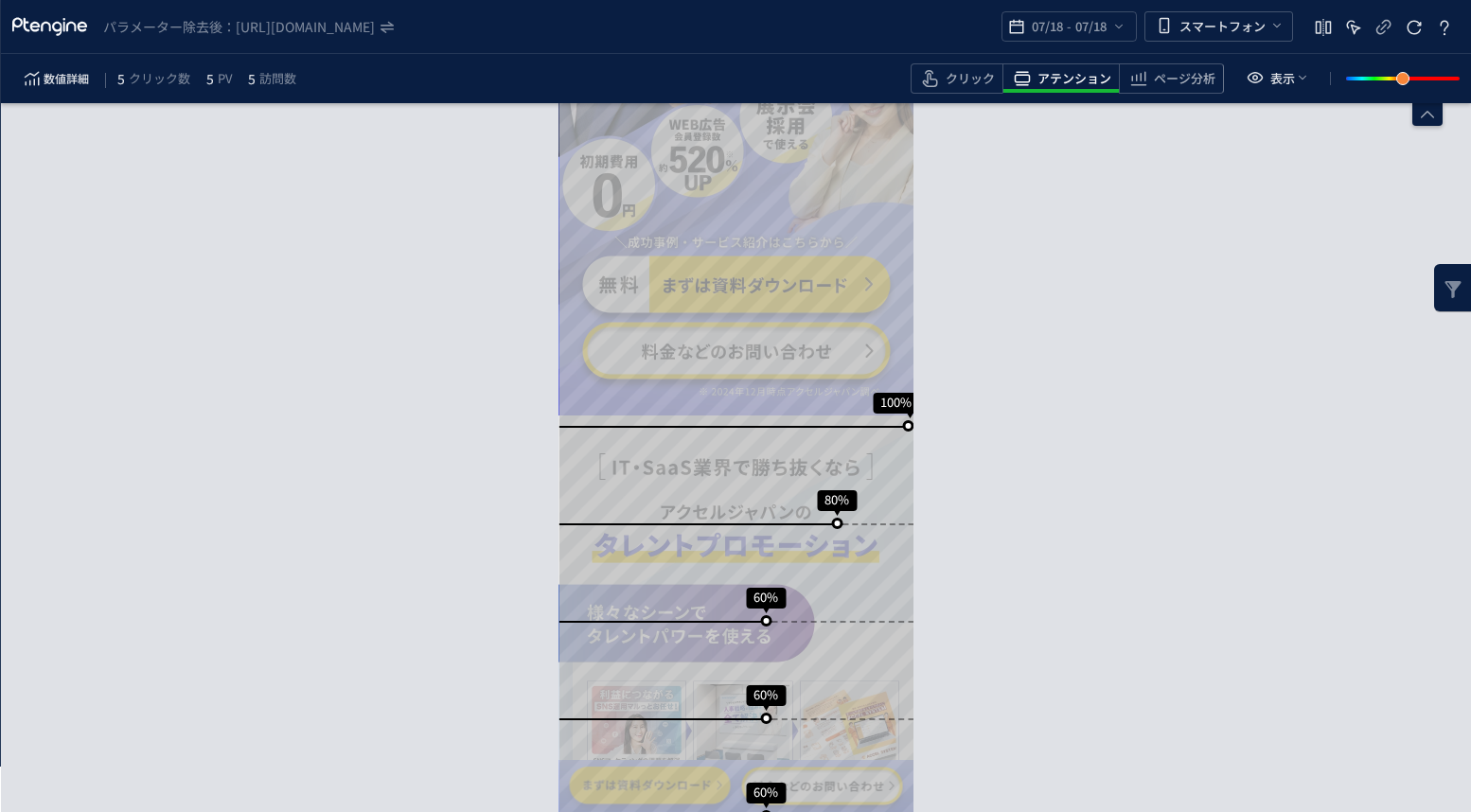 scroll, scrollTop: 312, scrollLeft: 0, axis: vertical 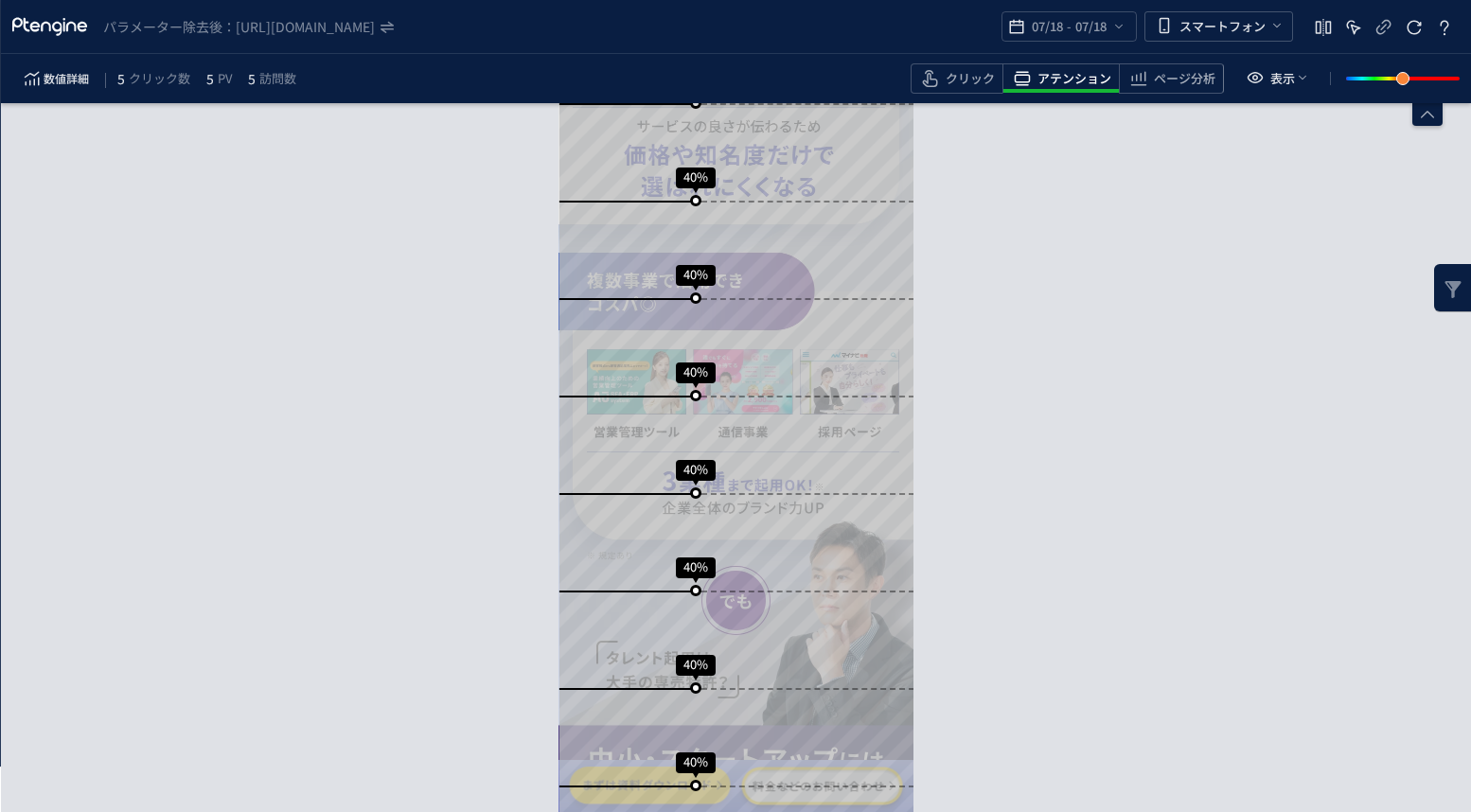 click on "数値詳細 5 クリック数 5 PV 5 訪問数 クリック アテンション ページ分析  表示" at bounding box center (736, 79) 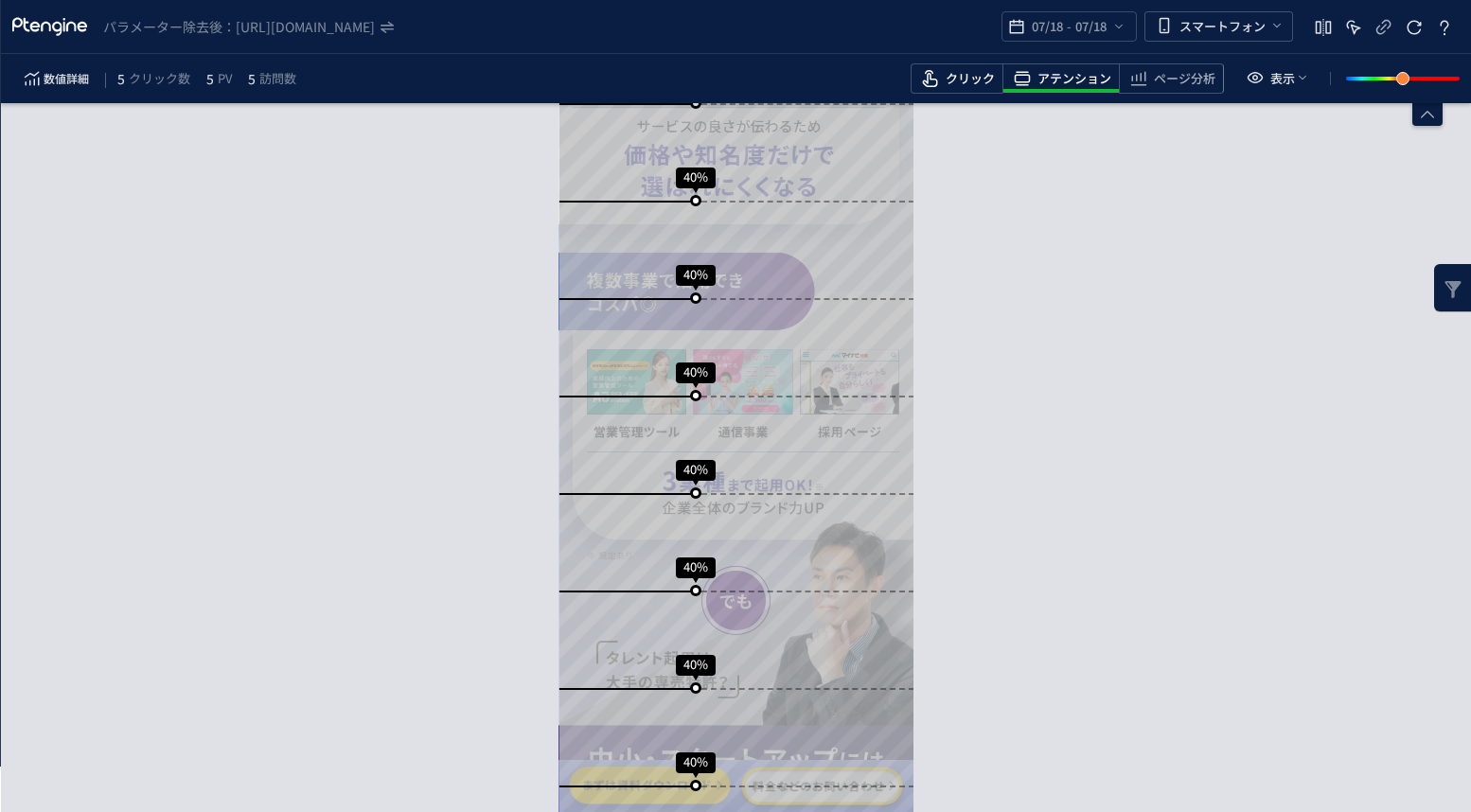 click on "クリック" 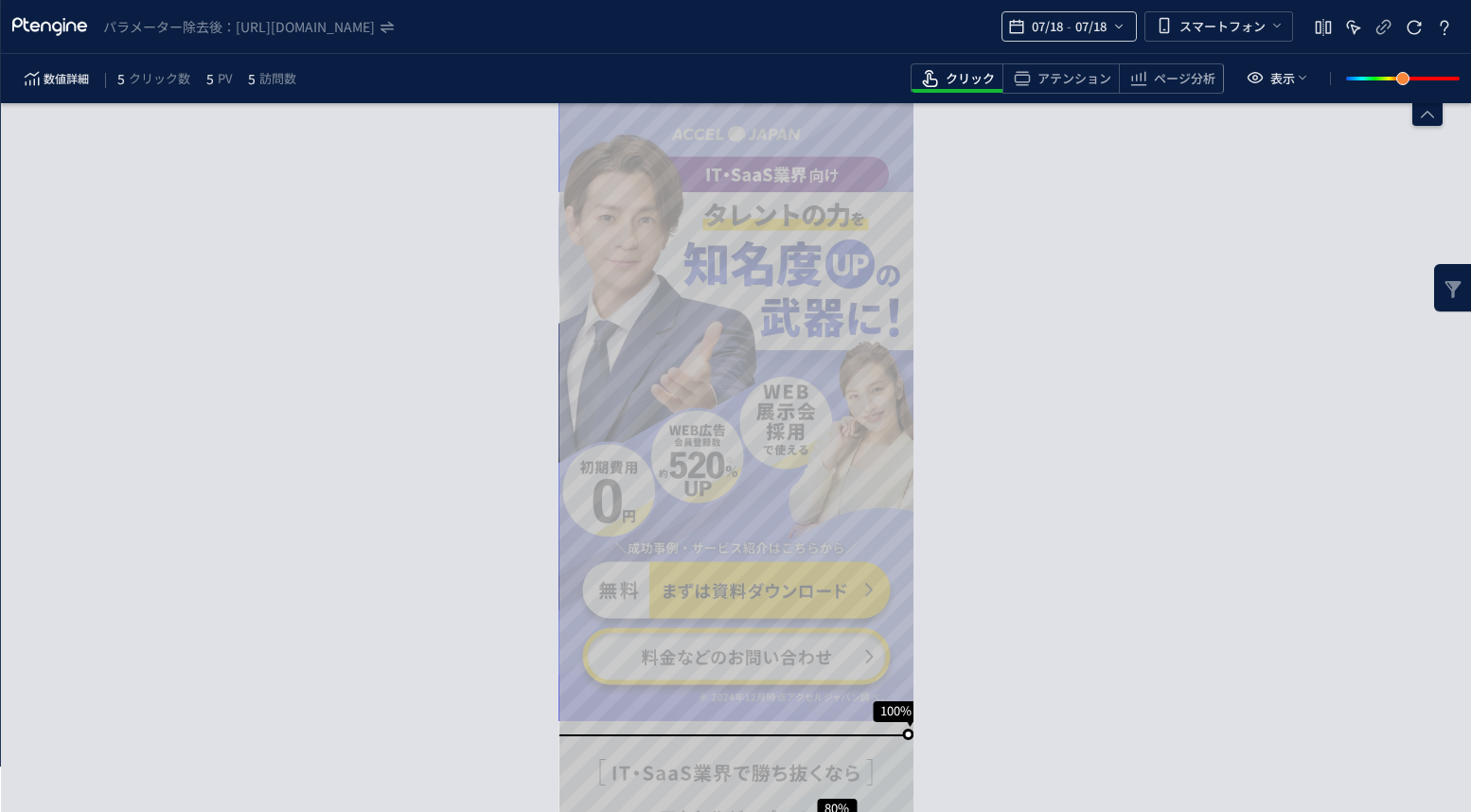 click on "07/18" at bounding box center [1047, 26] 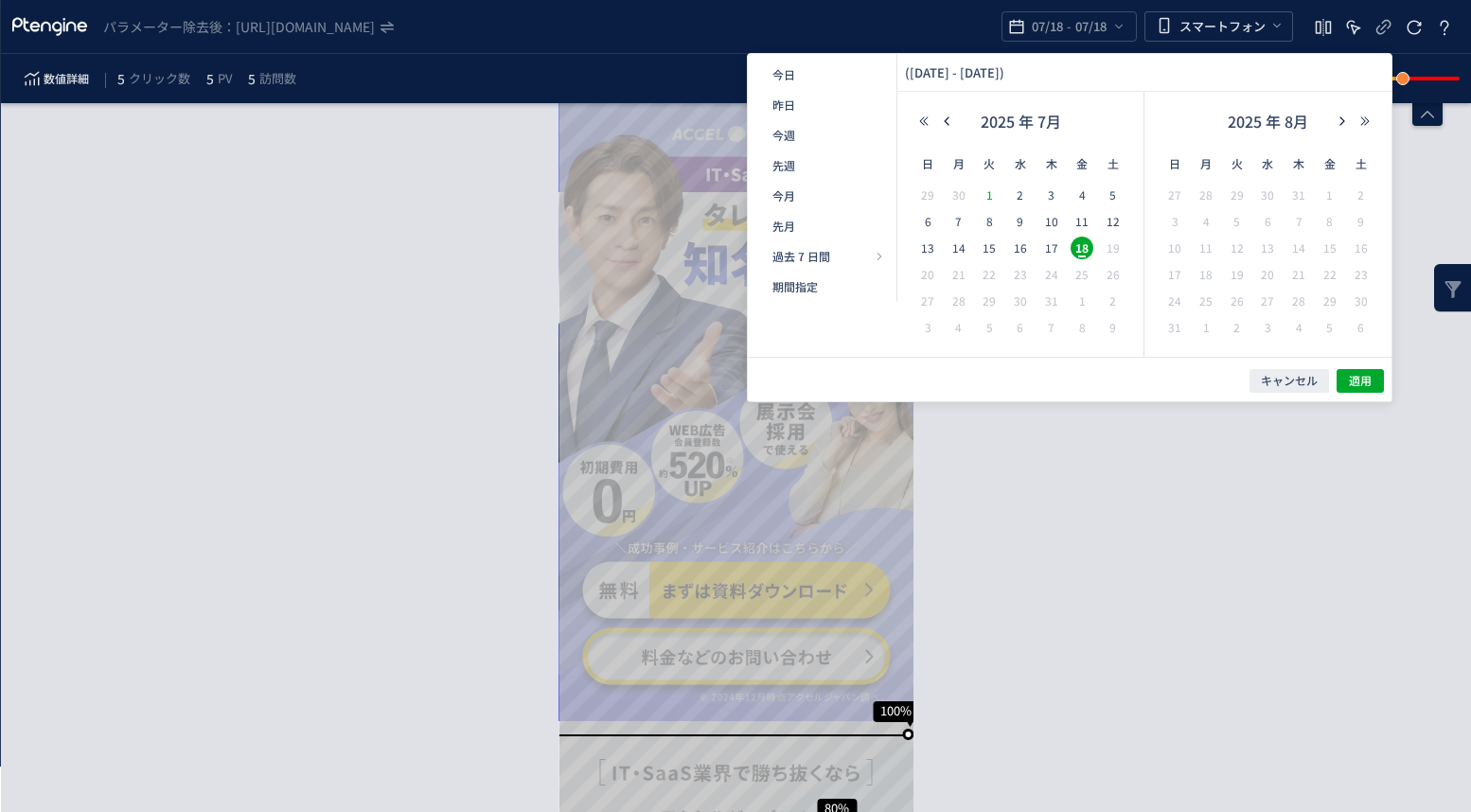 click on "1" at bounding box center [989, 195] 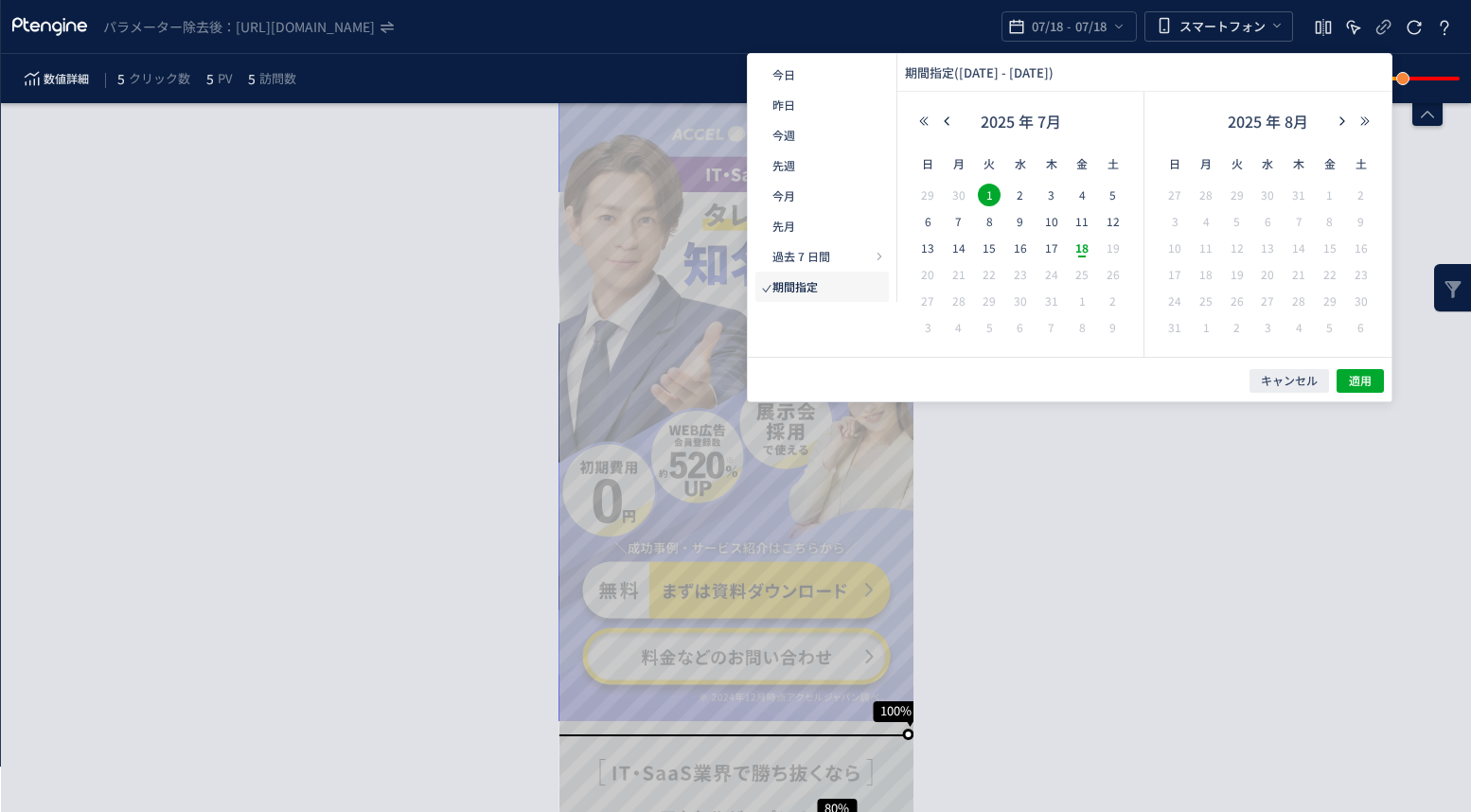 click on "18" at bounding box center (1082, 248) 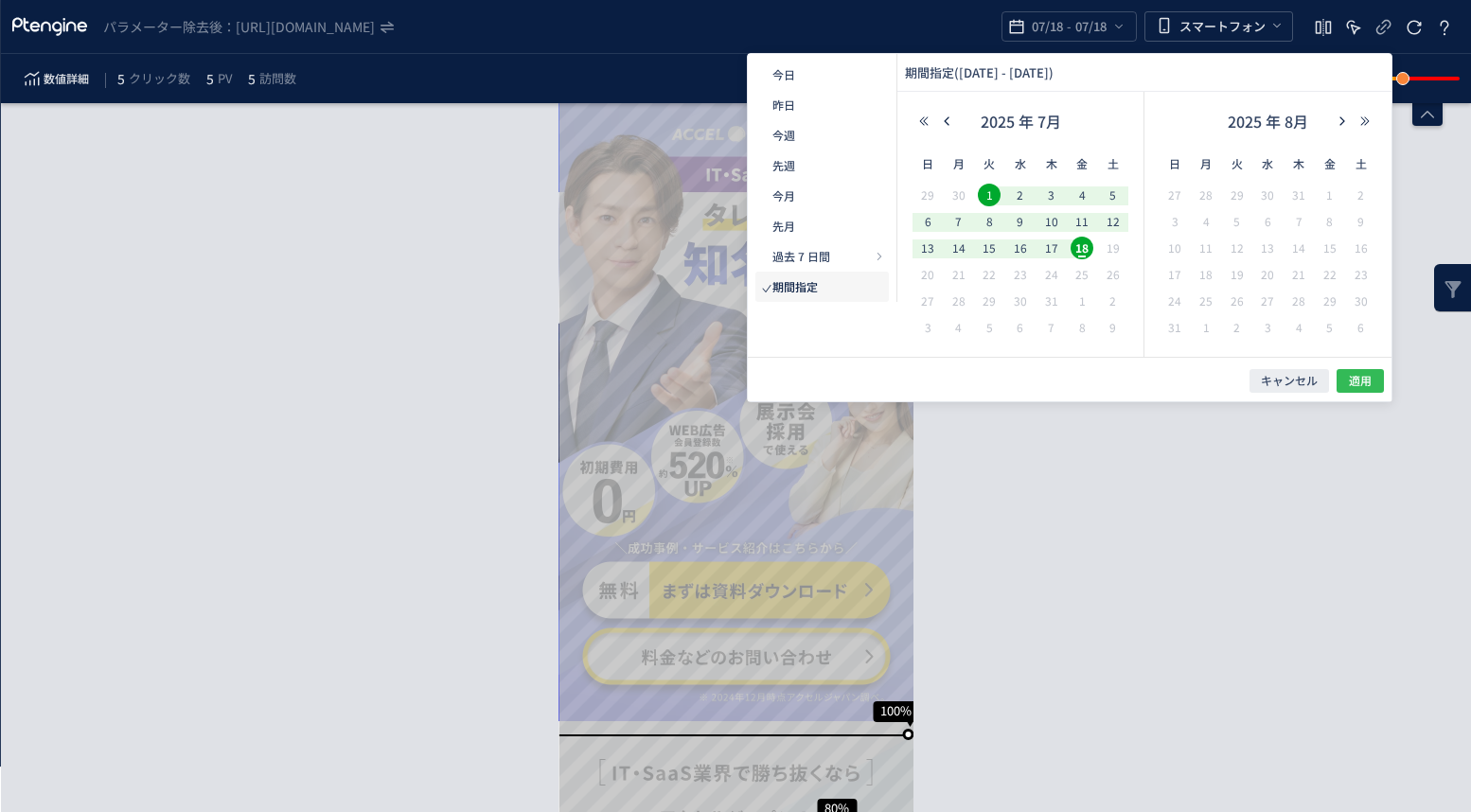 click on "適用" at bounding box center [1360, 380] 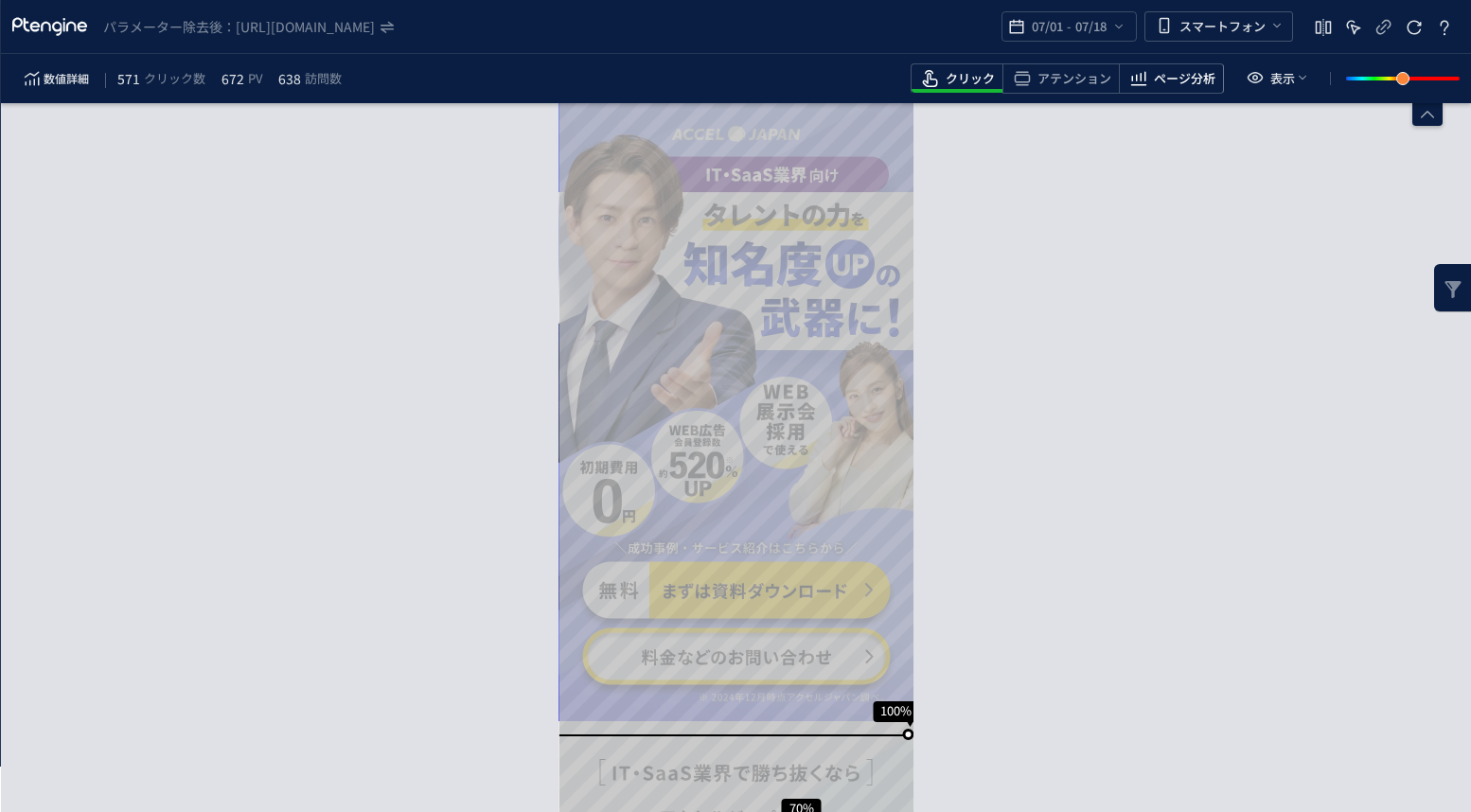 click on "ページ分析" at bounding box center (1184, 79) 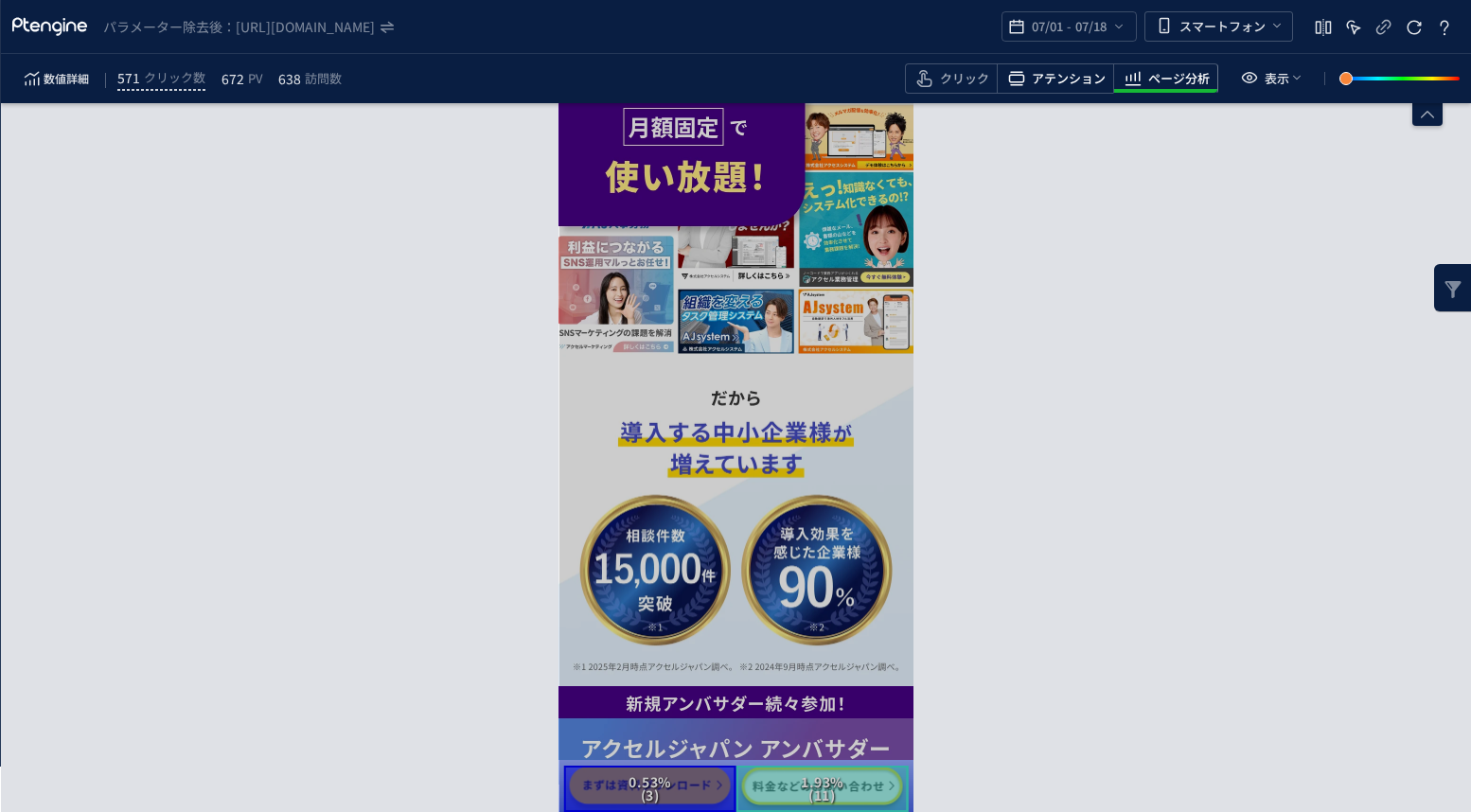 click on "アテンション" at bounding box center (1069, 79) 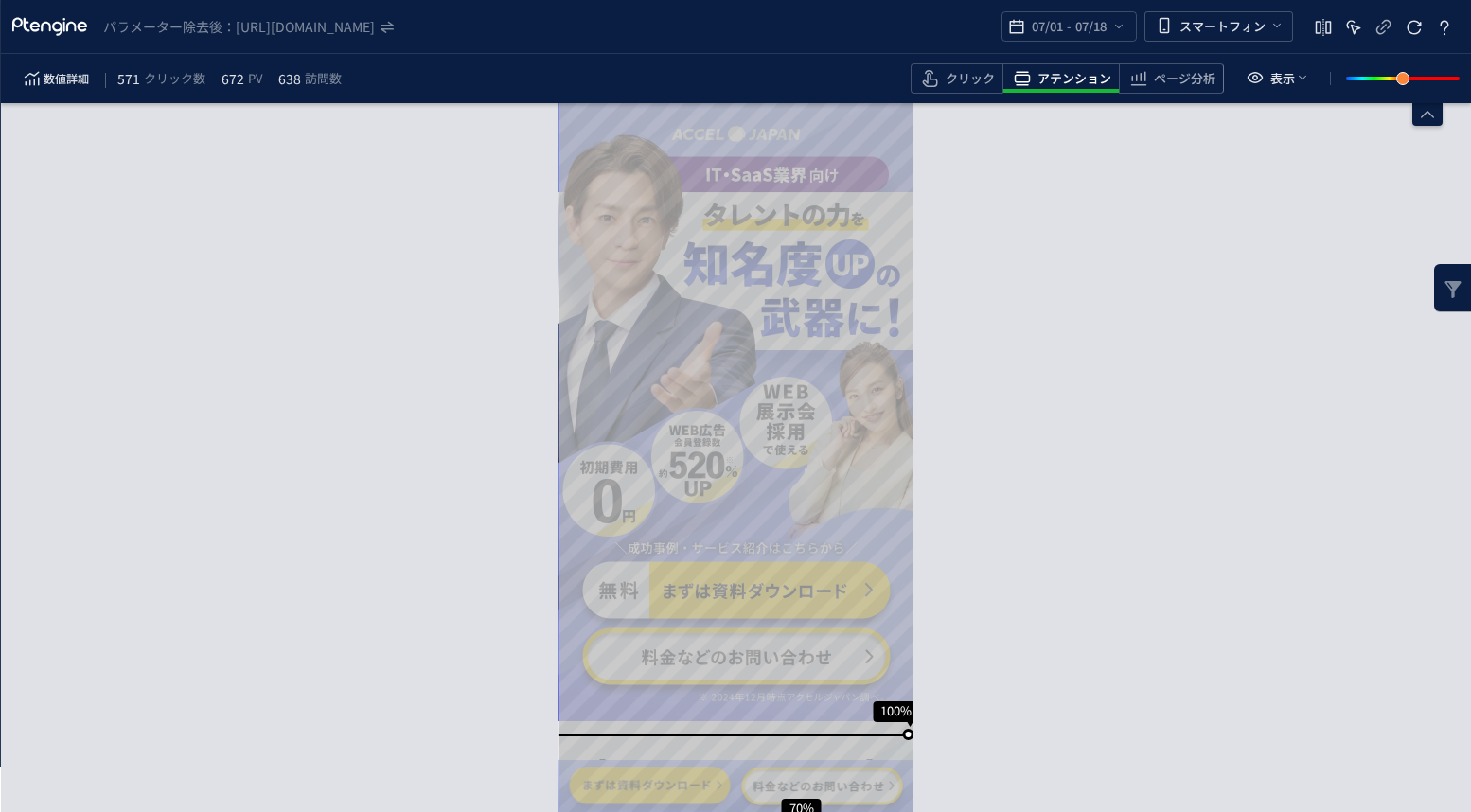 scroll, scrollTop: 53, scrollLeft: 0, axis: vertical 